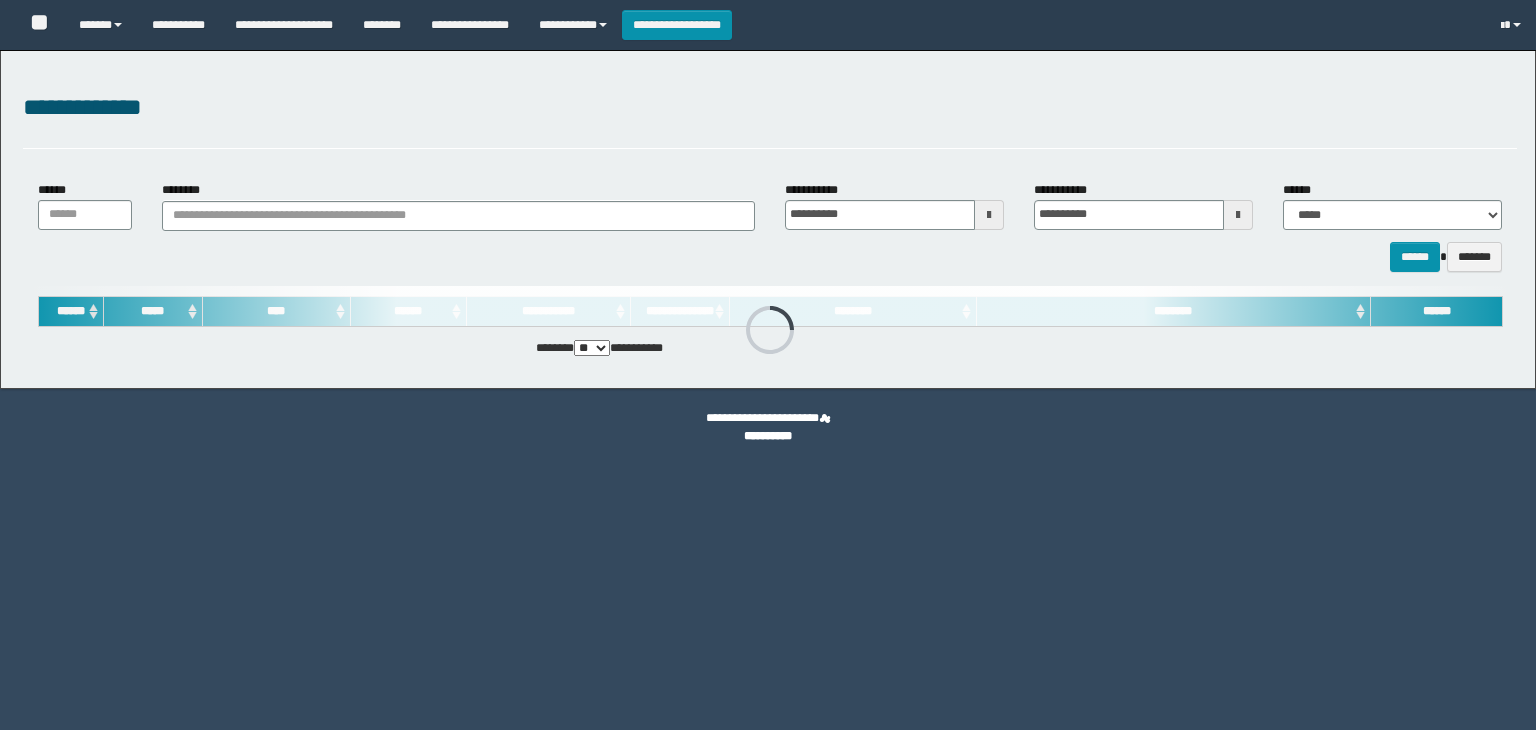 scroll, scrollTop: 0, scrollLeft: 0, axis: both 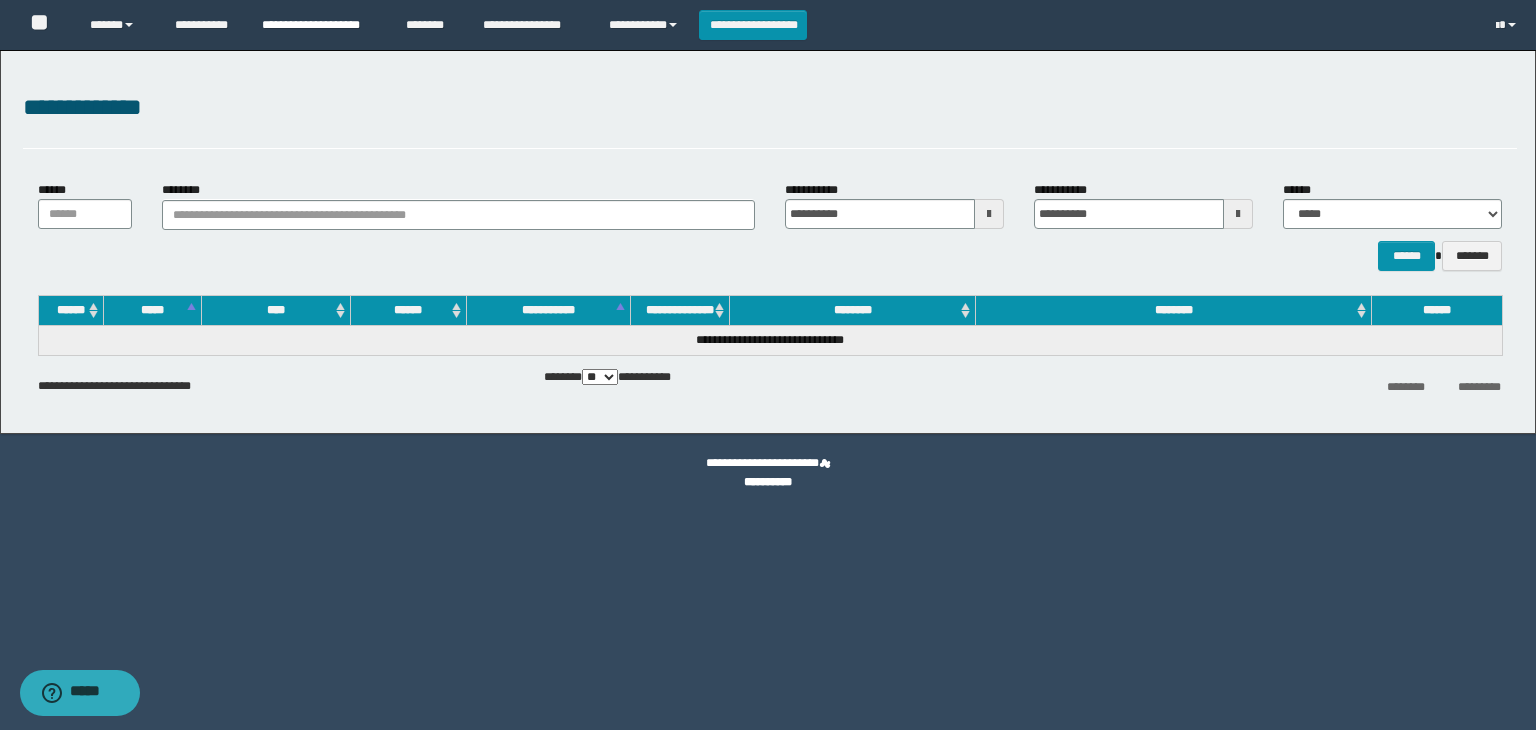click on "**********" at bounding box center [319, 25] 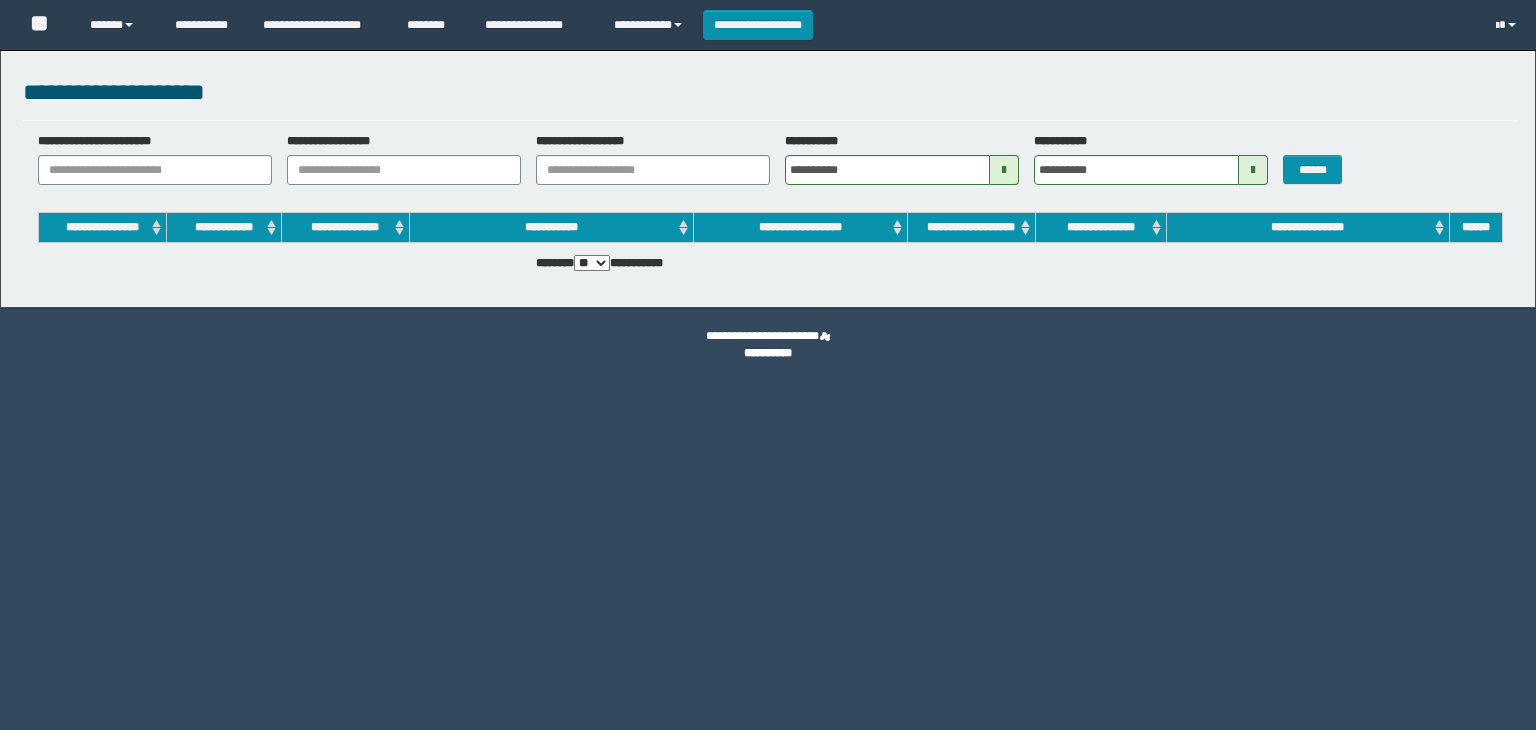 scroll, scrollTop: 0, scrollLeft: 0, axis: both 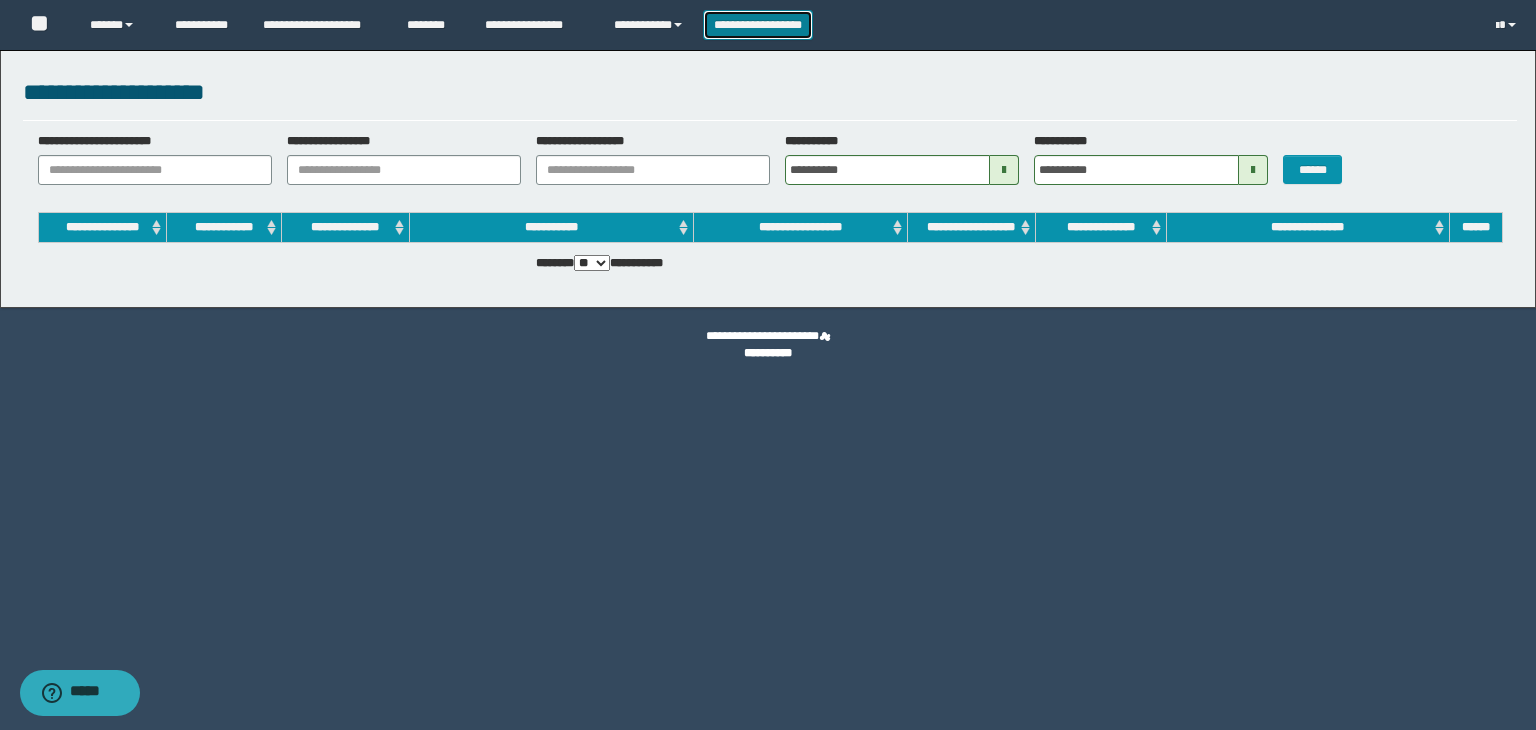 click on "**********" at bounding box center [758, 25] 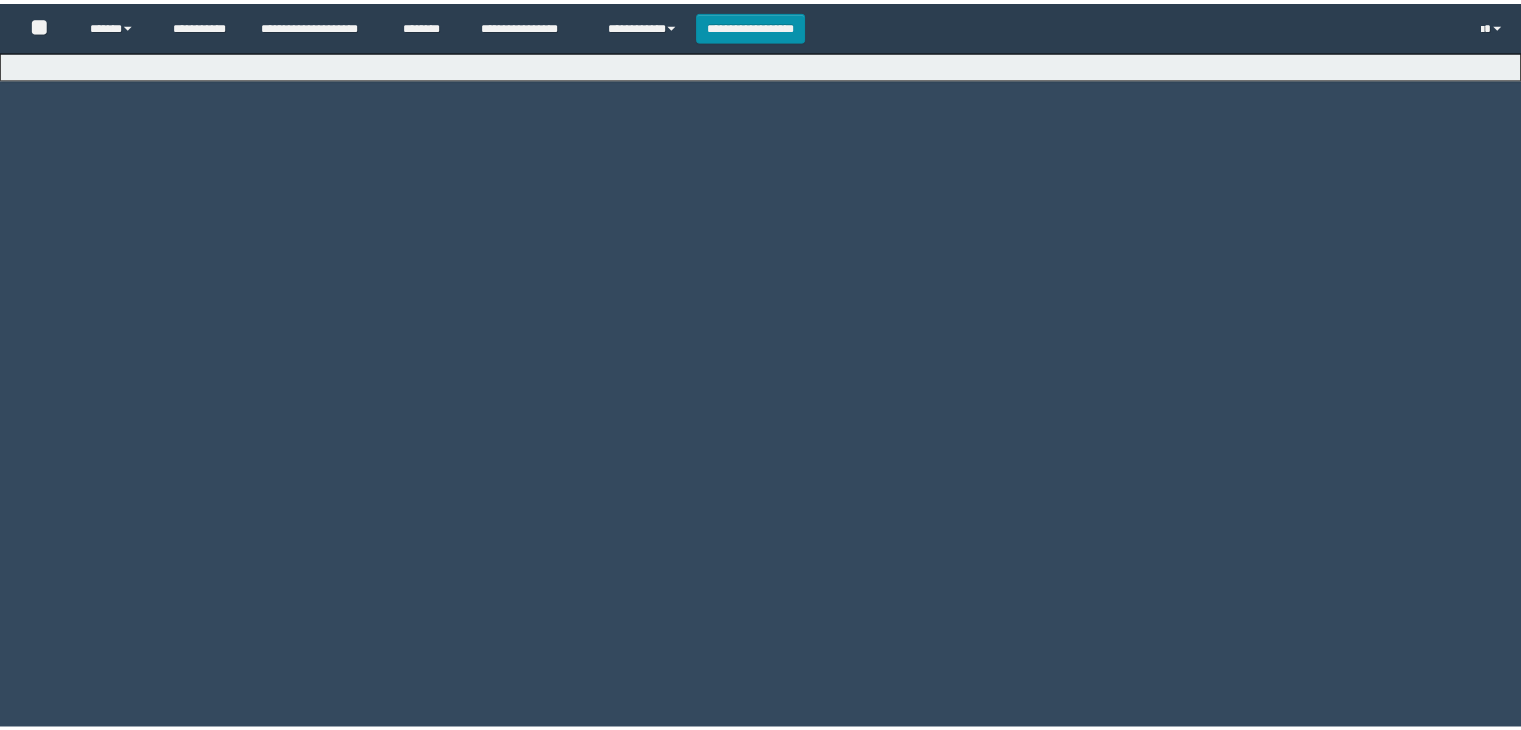 scroll, scrollTop: 0, scrollLeft: 0, axis: both 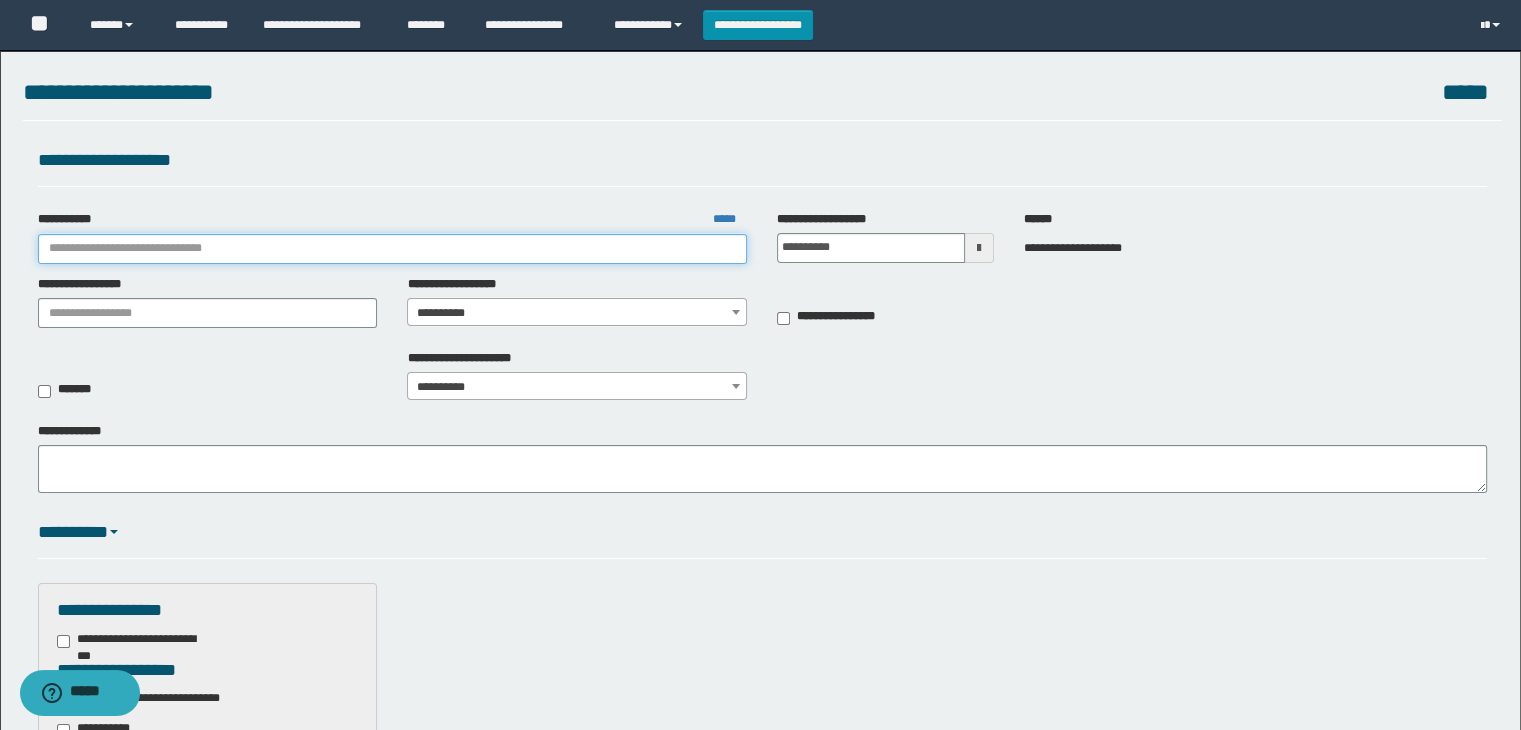 click on "**********" at bounding box center (393, 249) 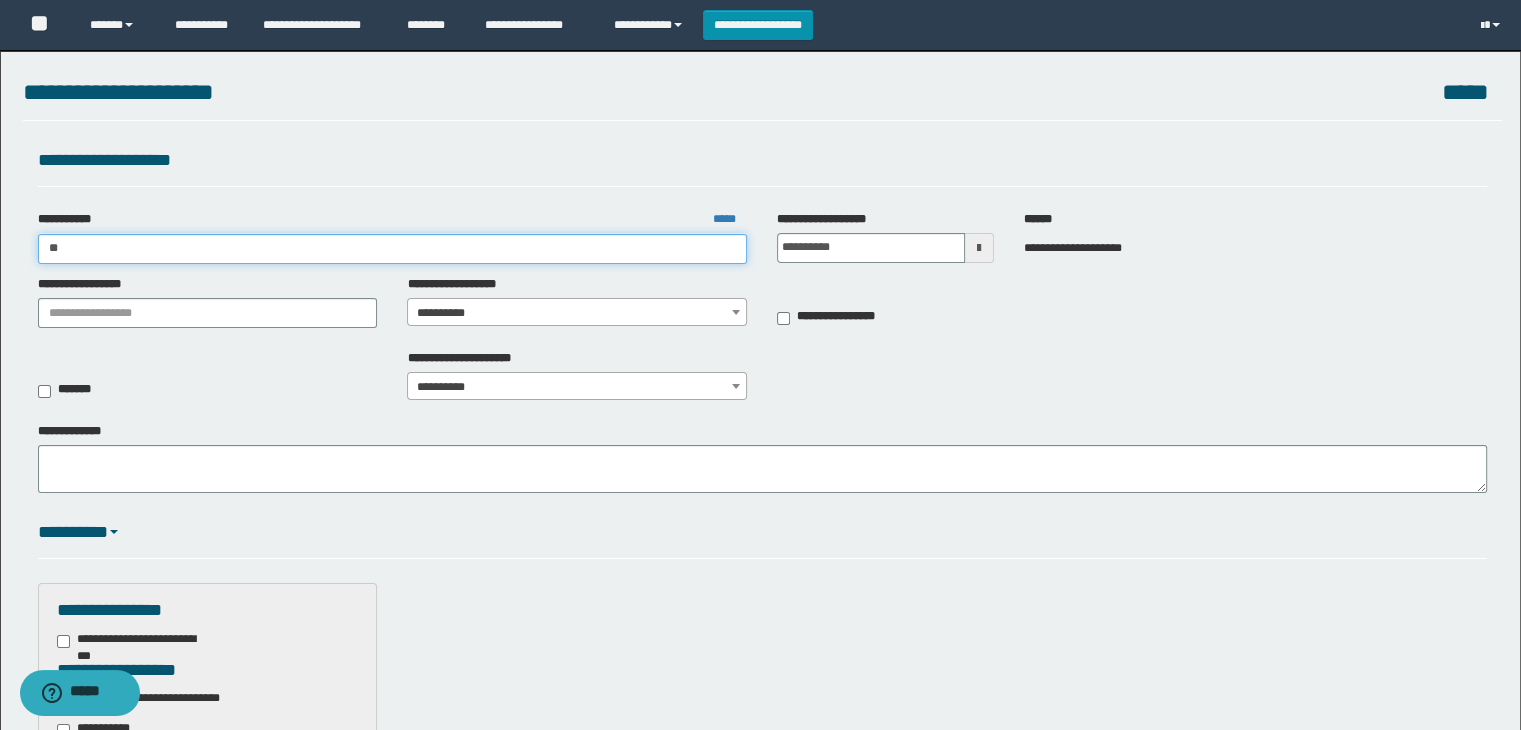 type on "***" 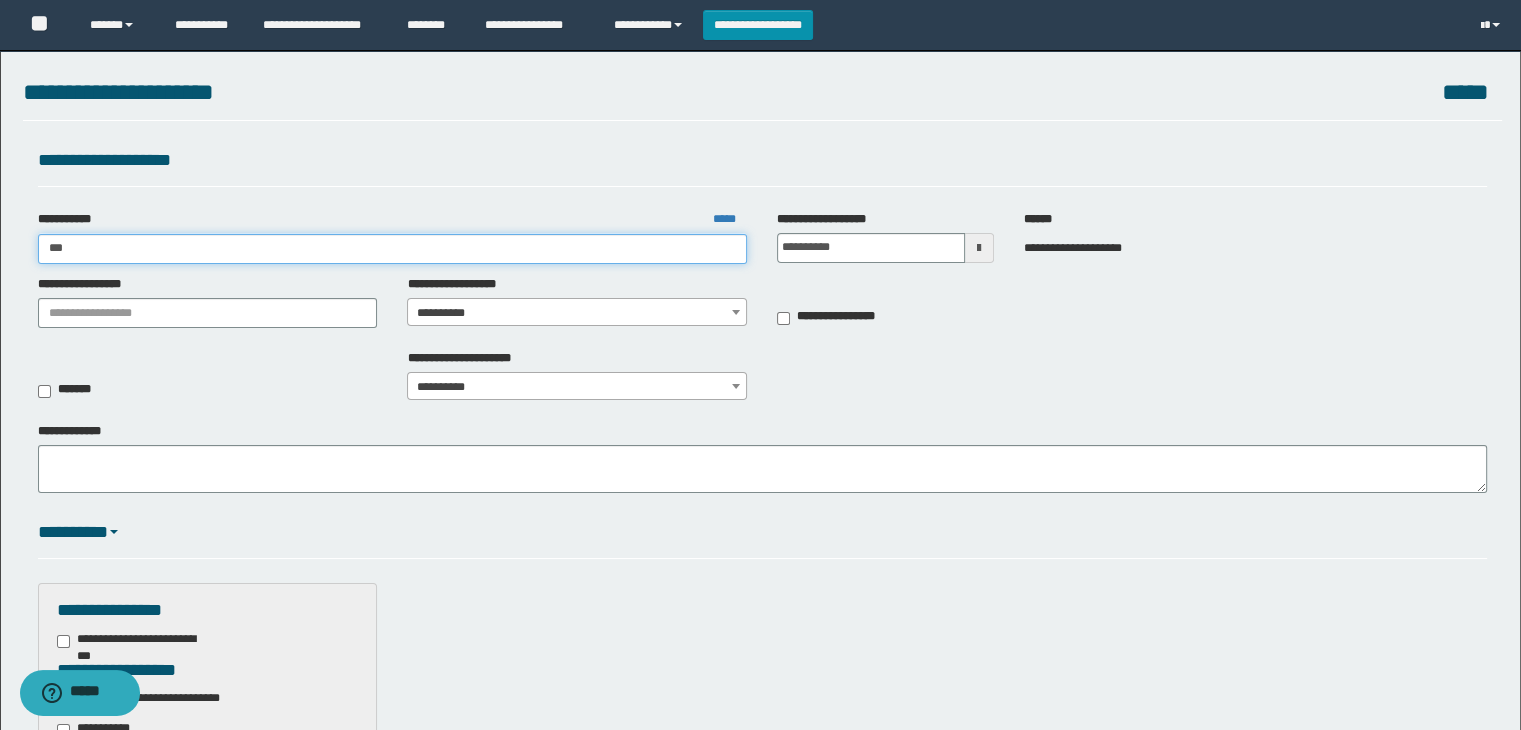 type on "***" 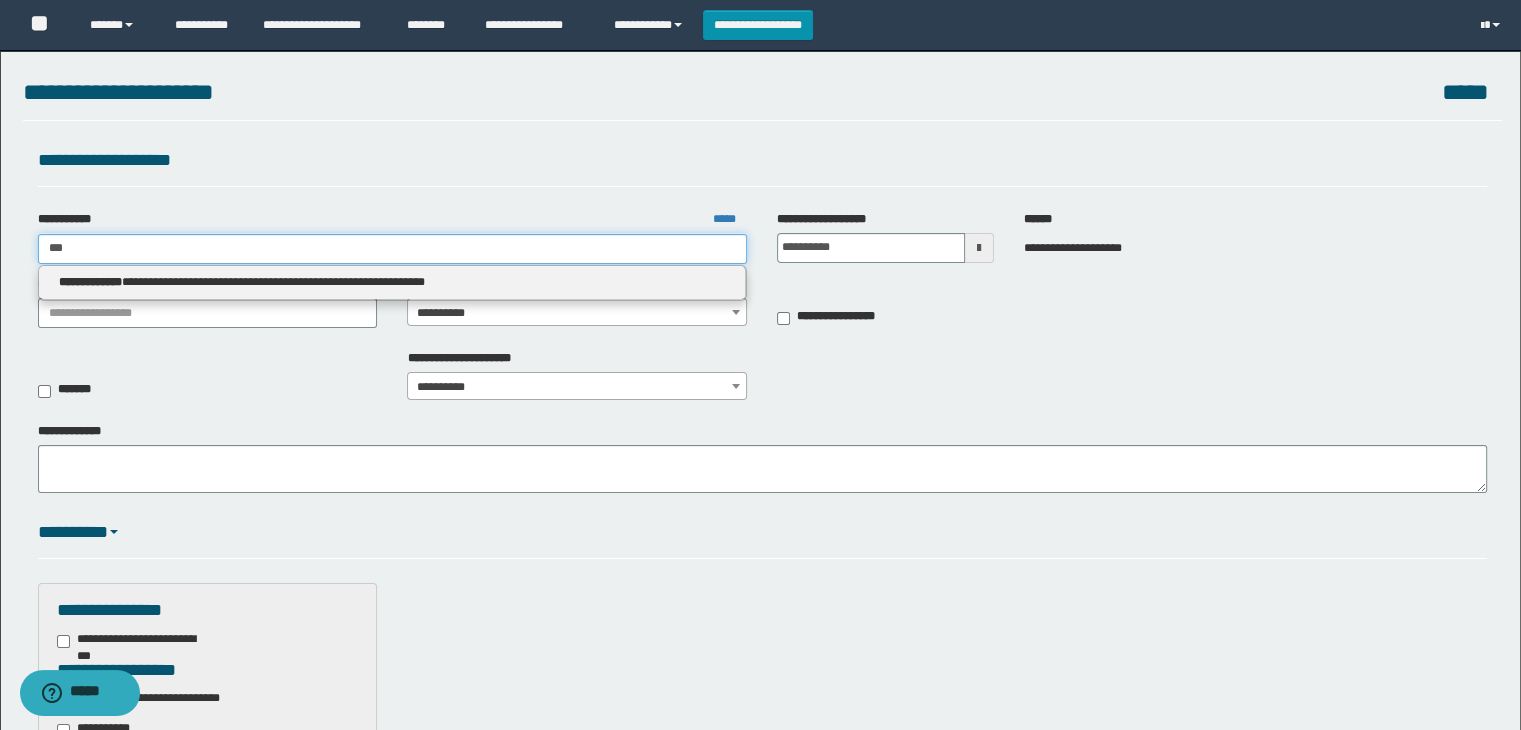 type 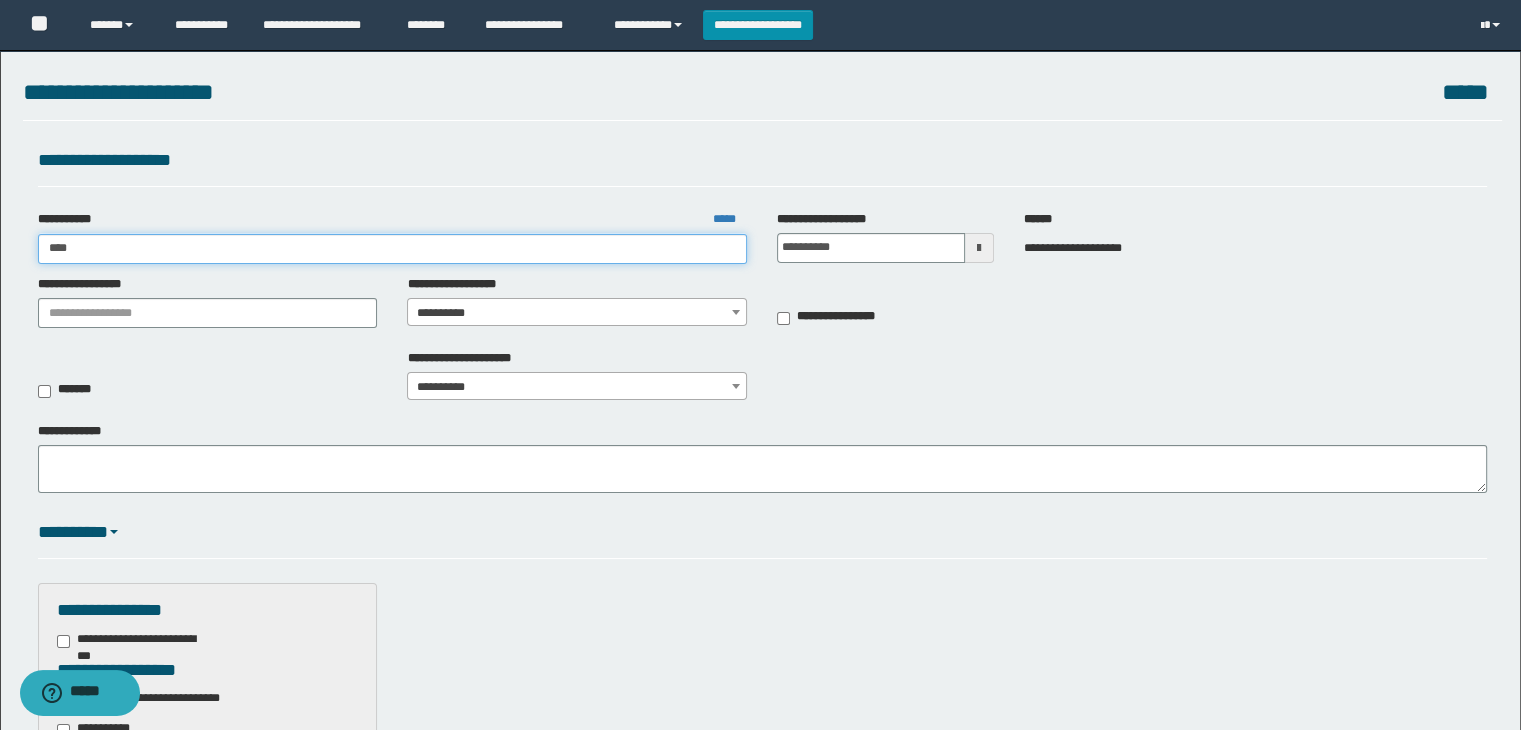type on "****" 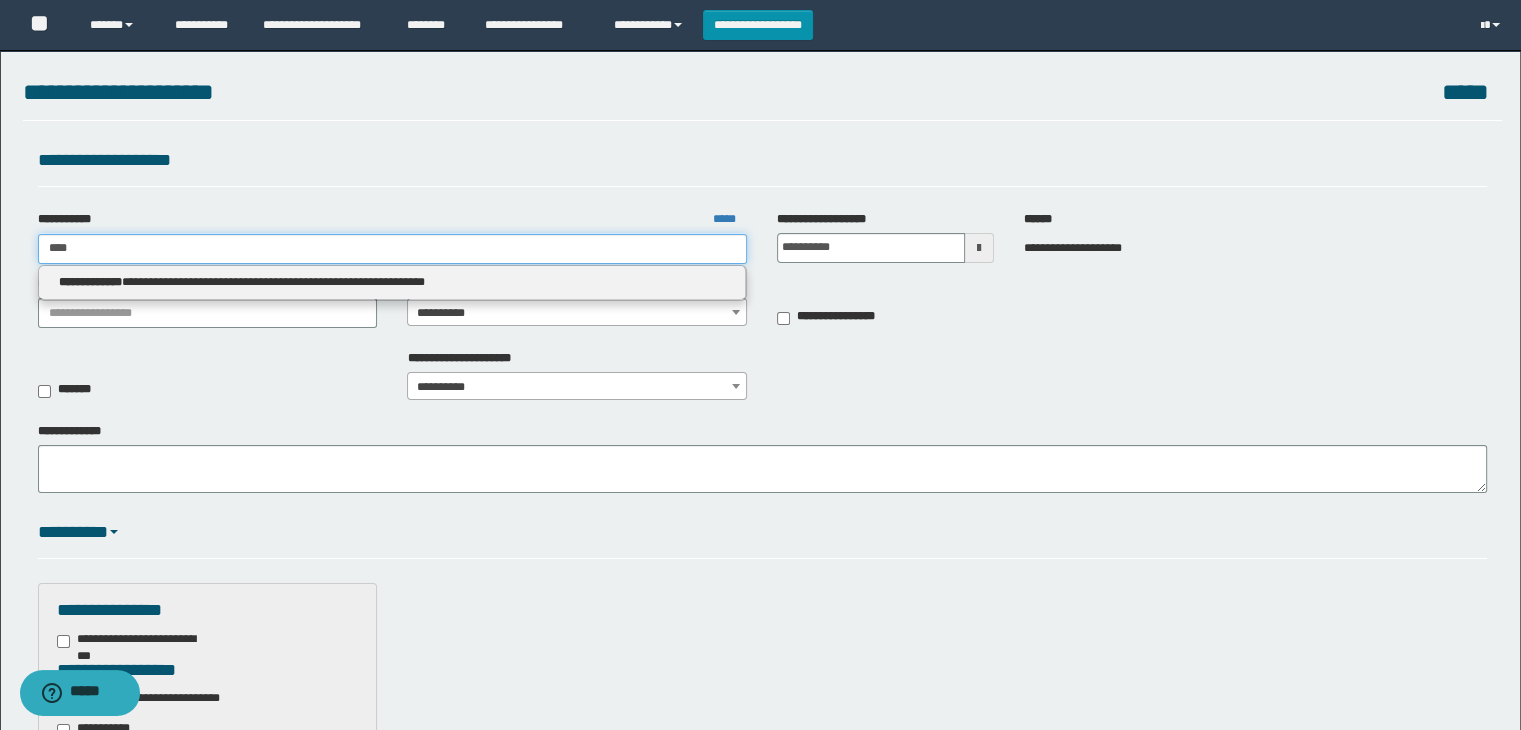 type 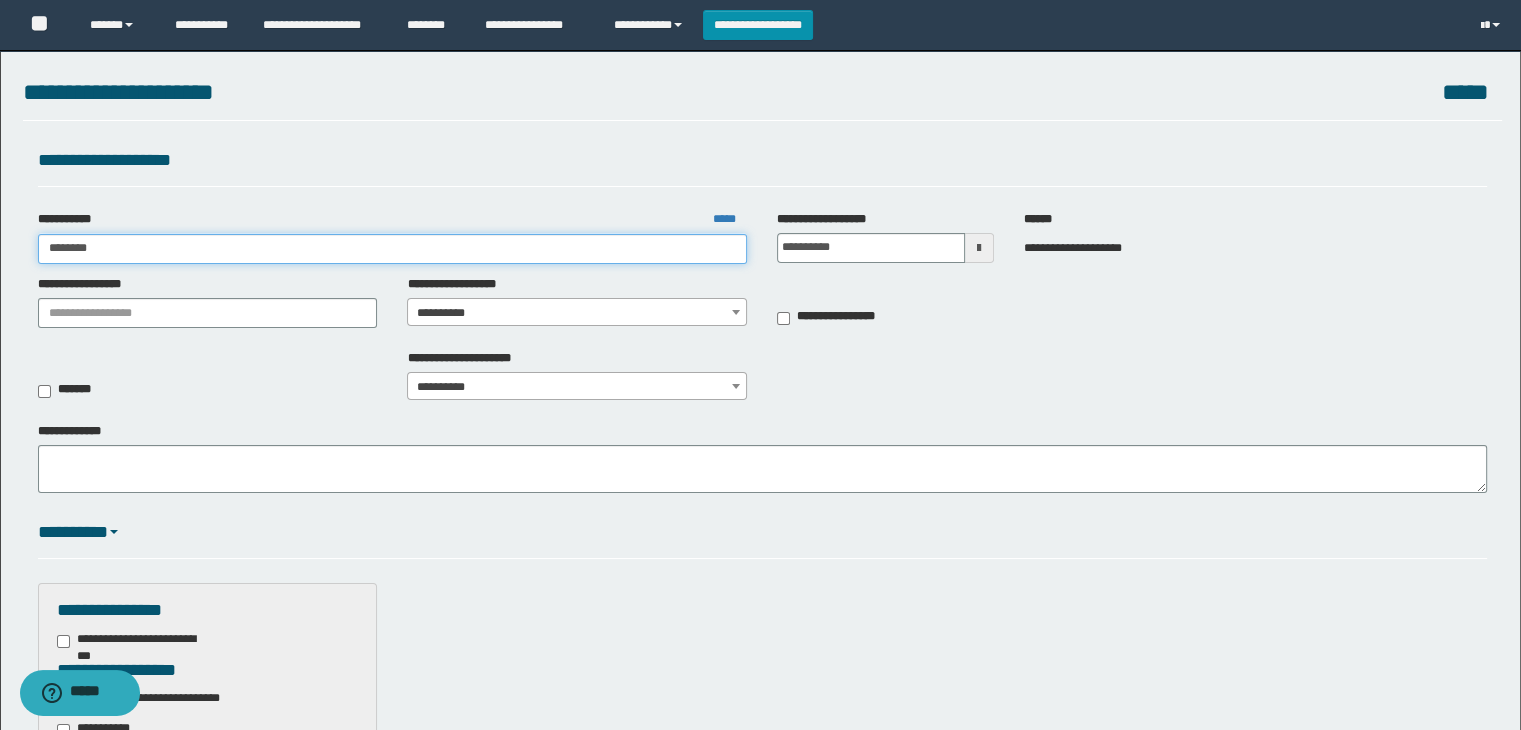 type on "******" 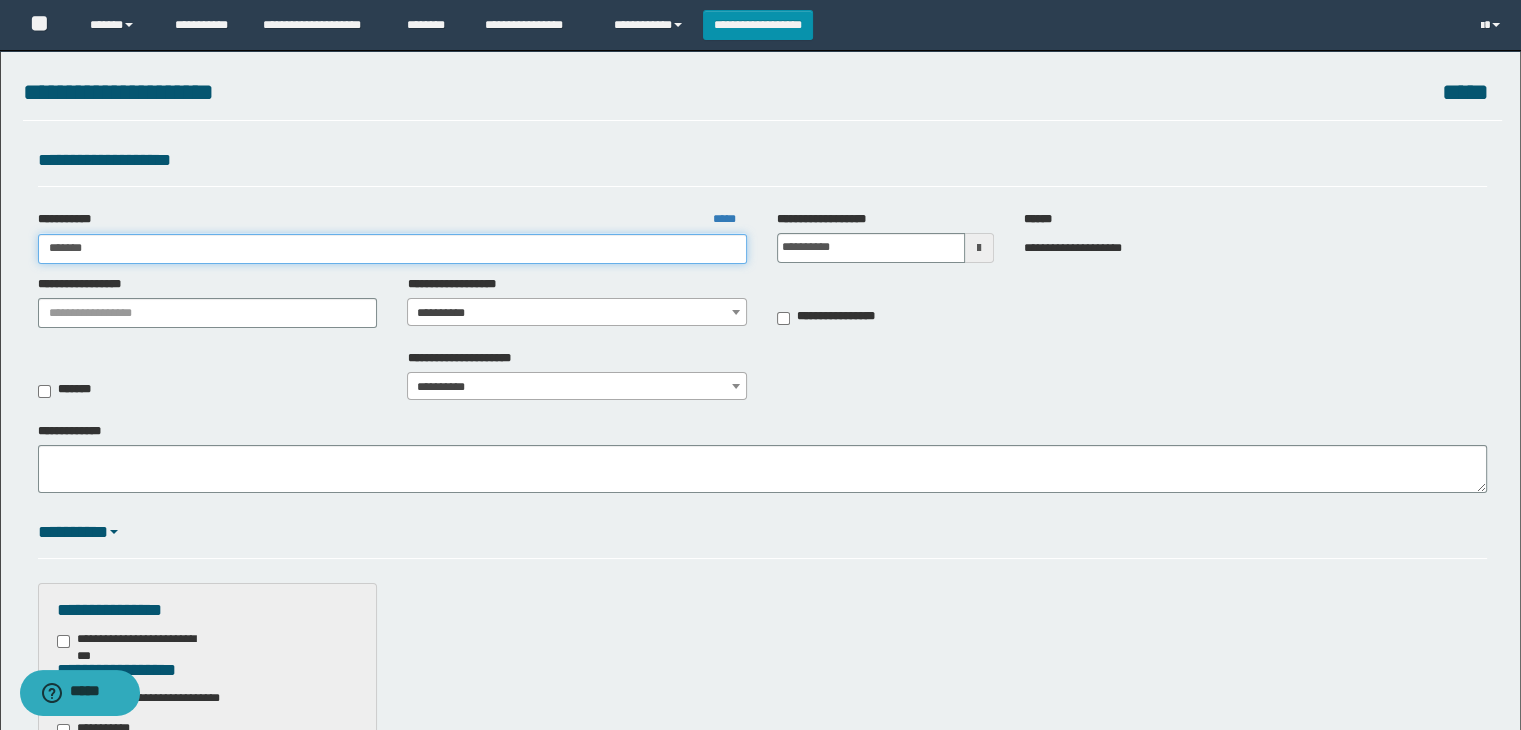 type on "******" 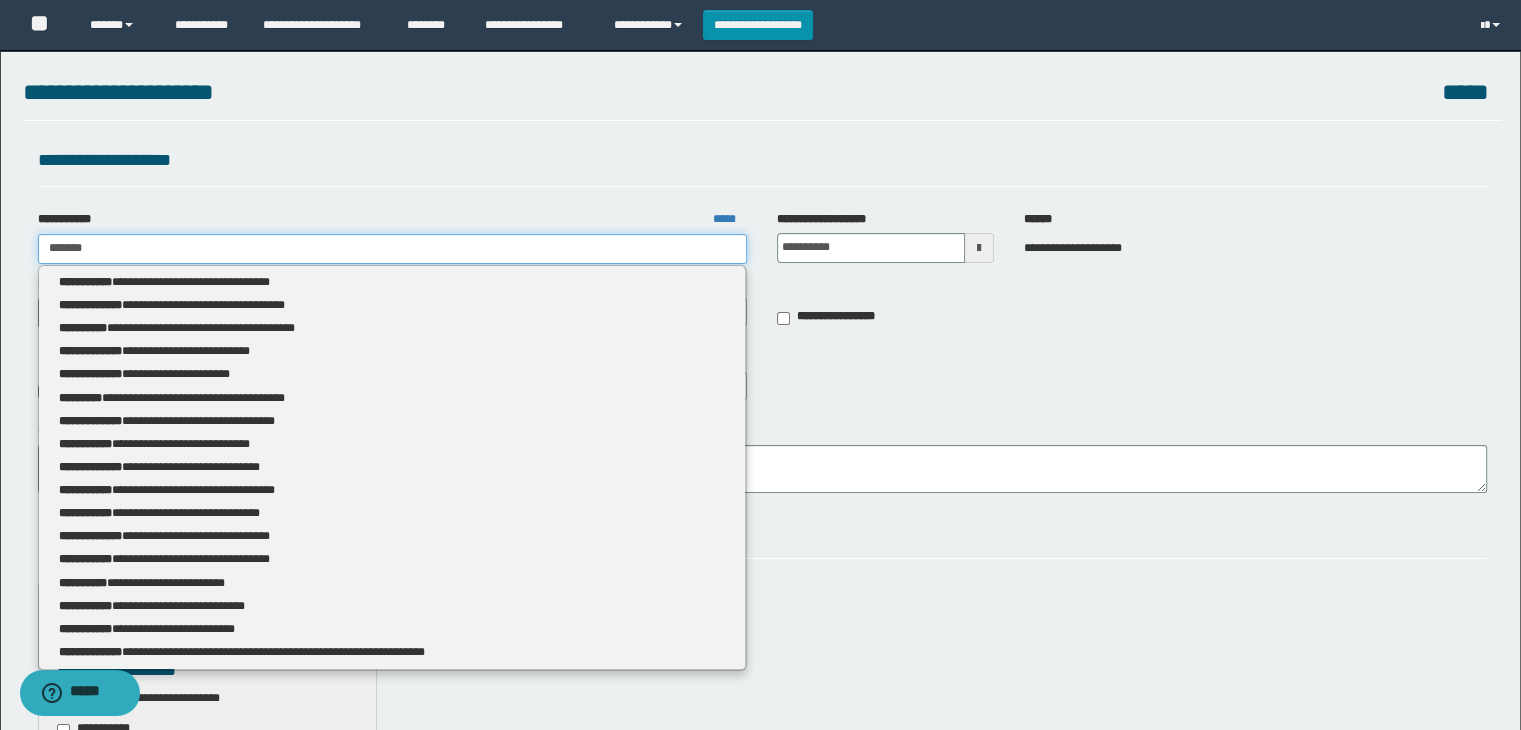 type 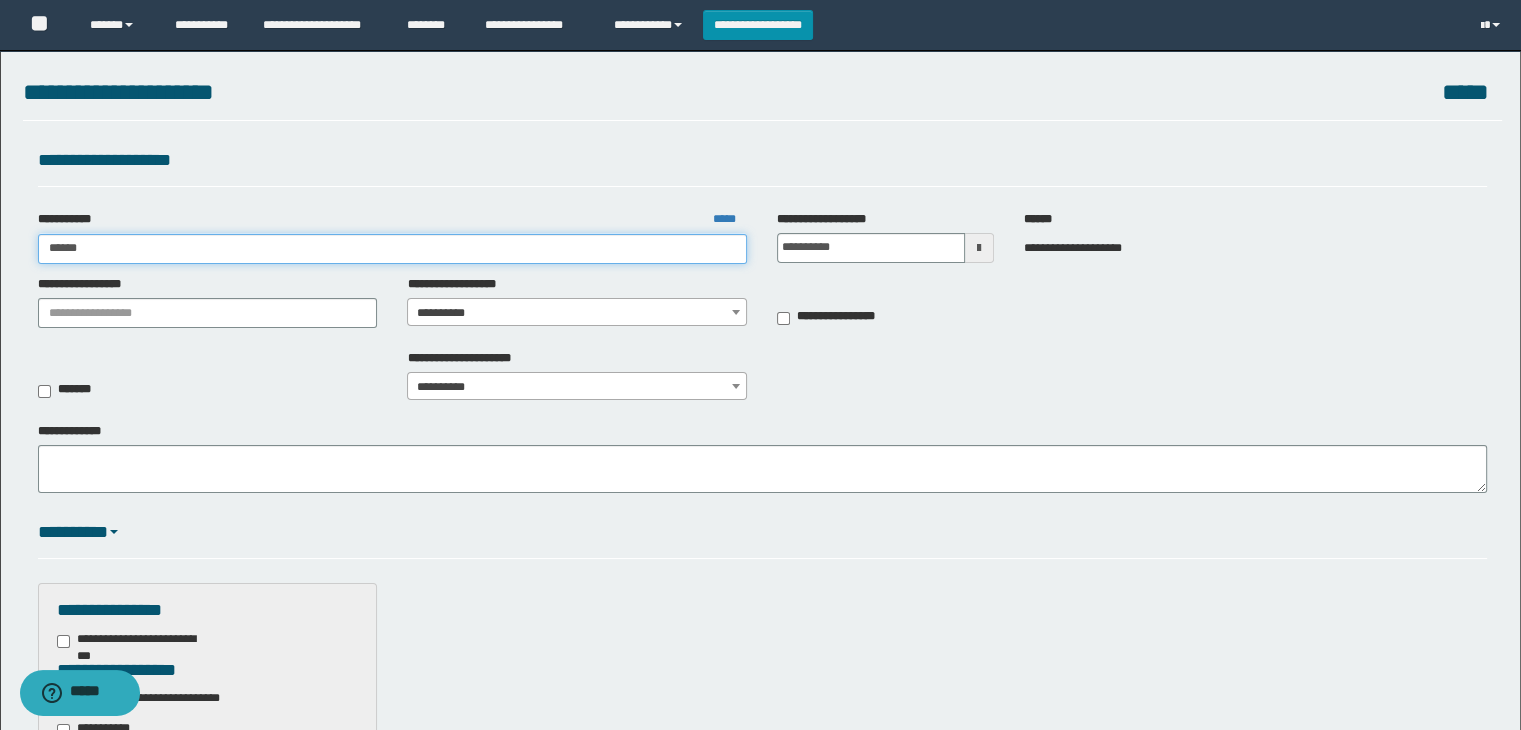type on "******" 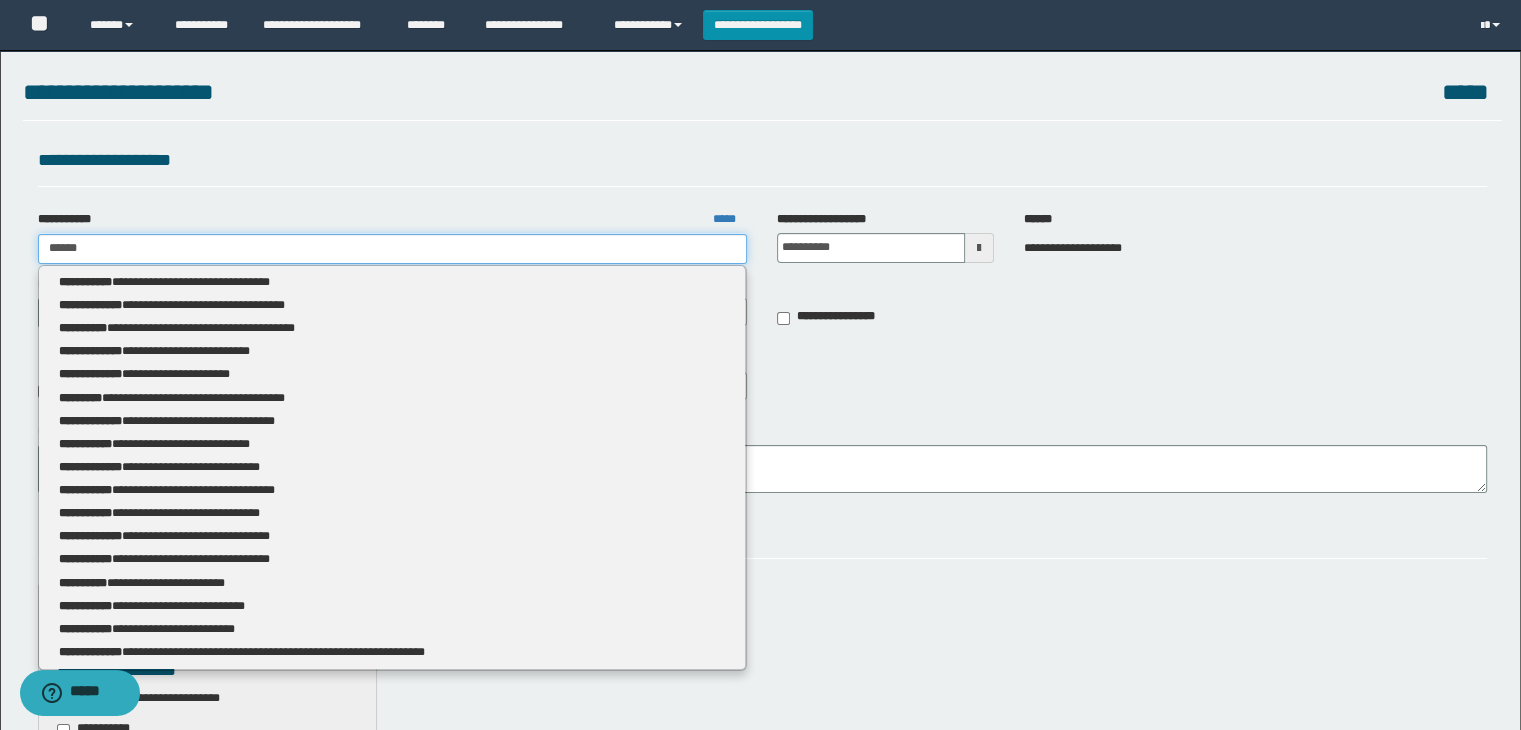 type 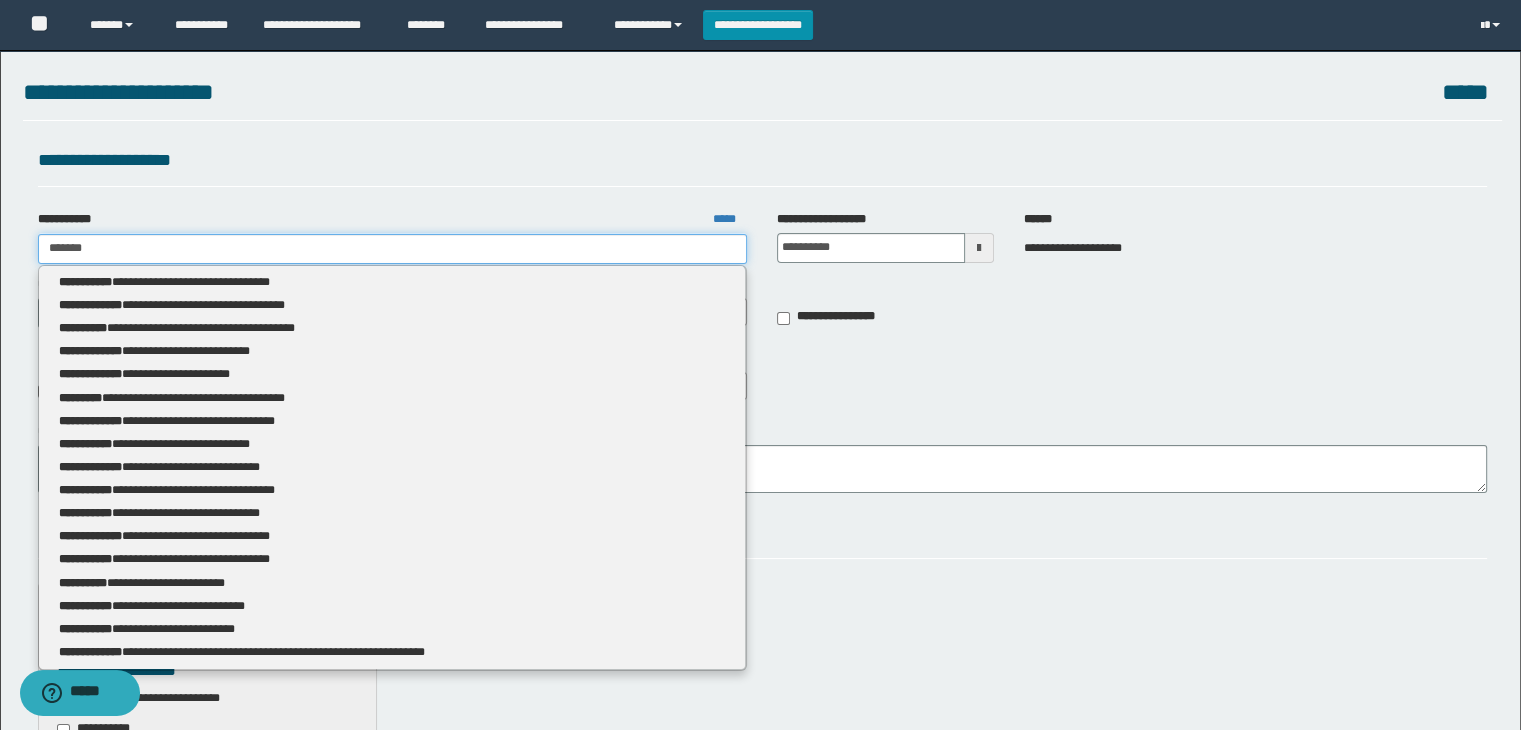 type on "******" 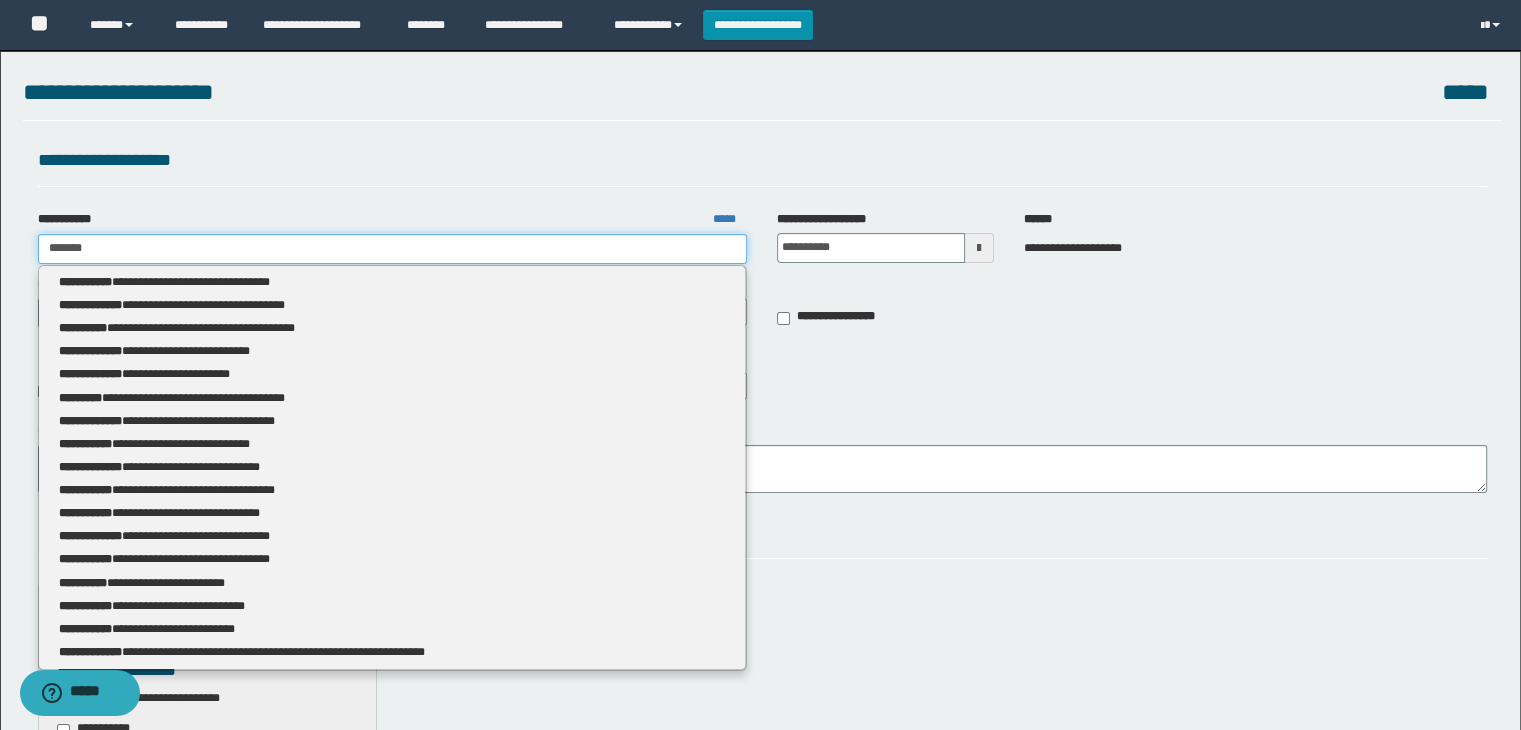 type 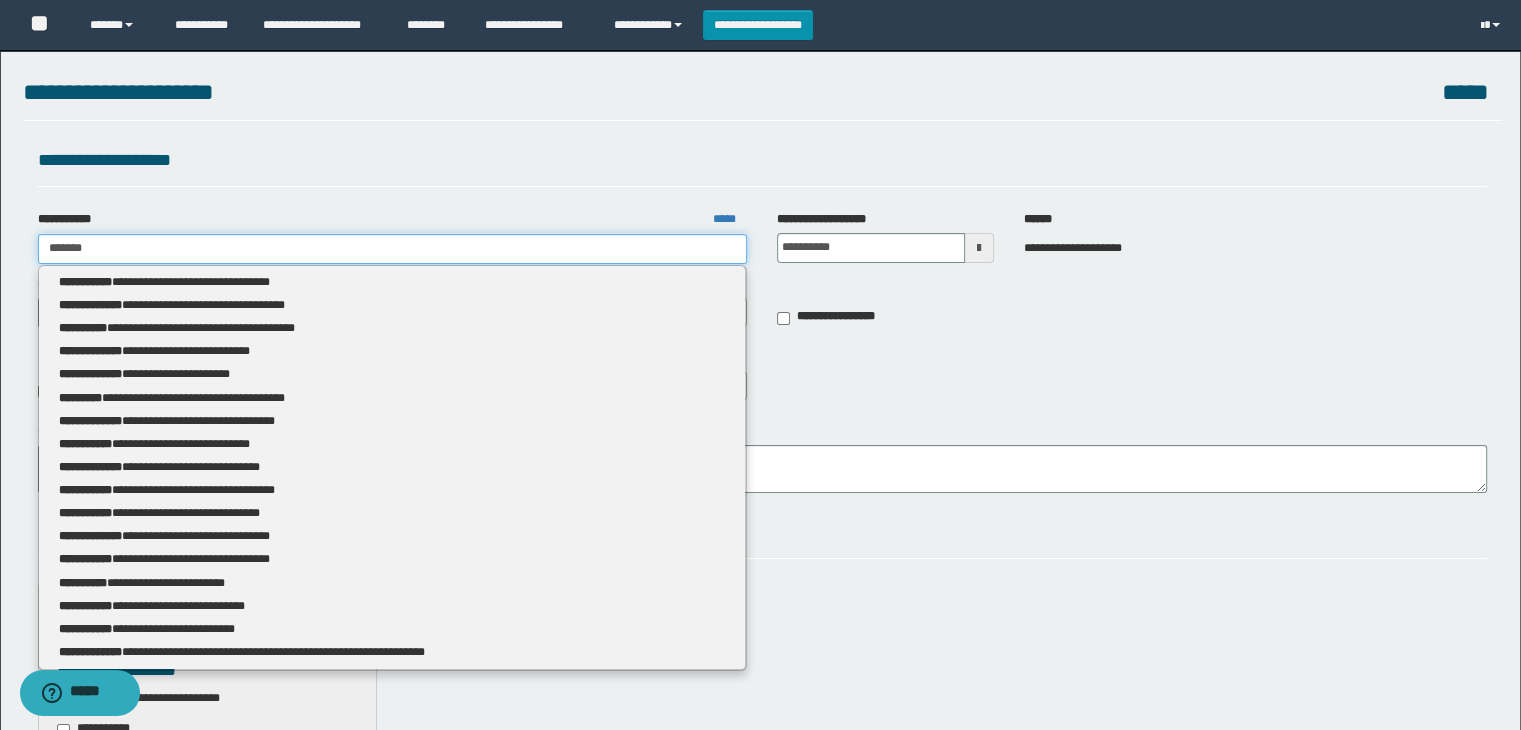 type on "********" 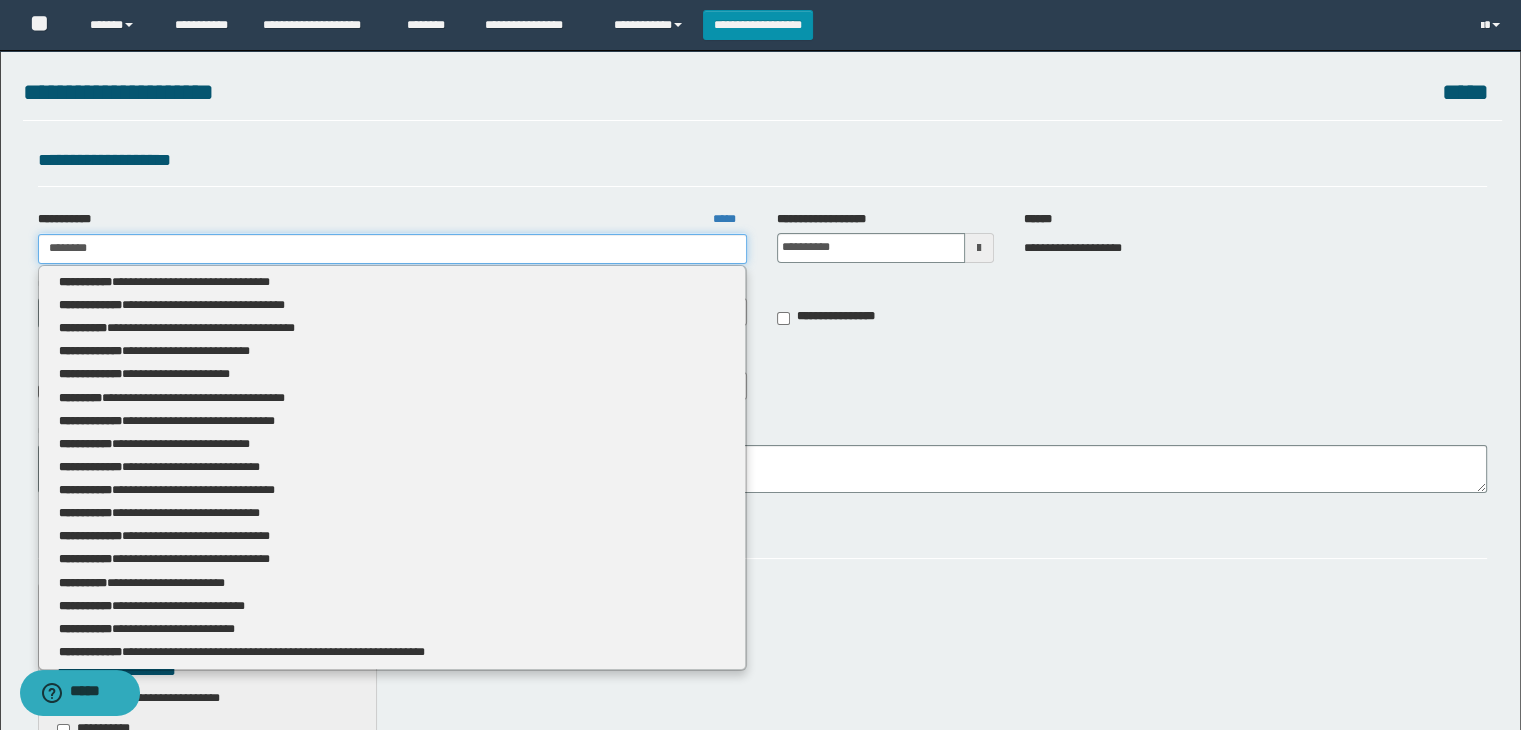 type on "********" 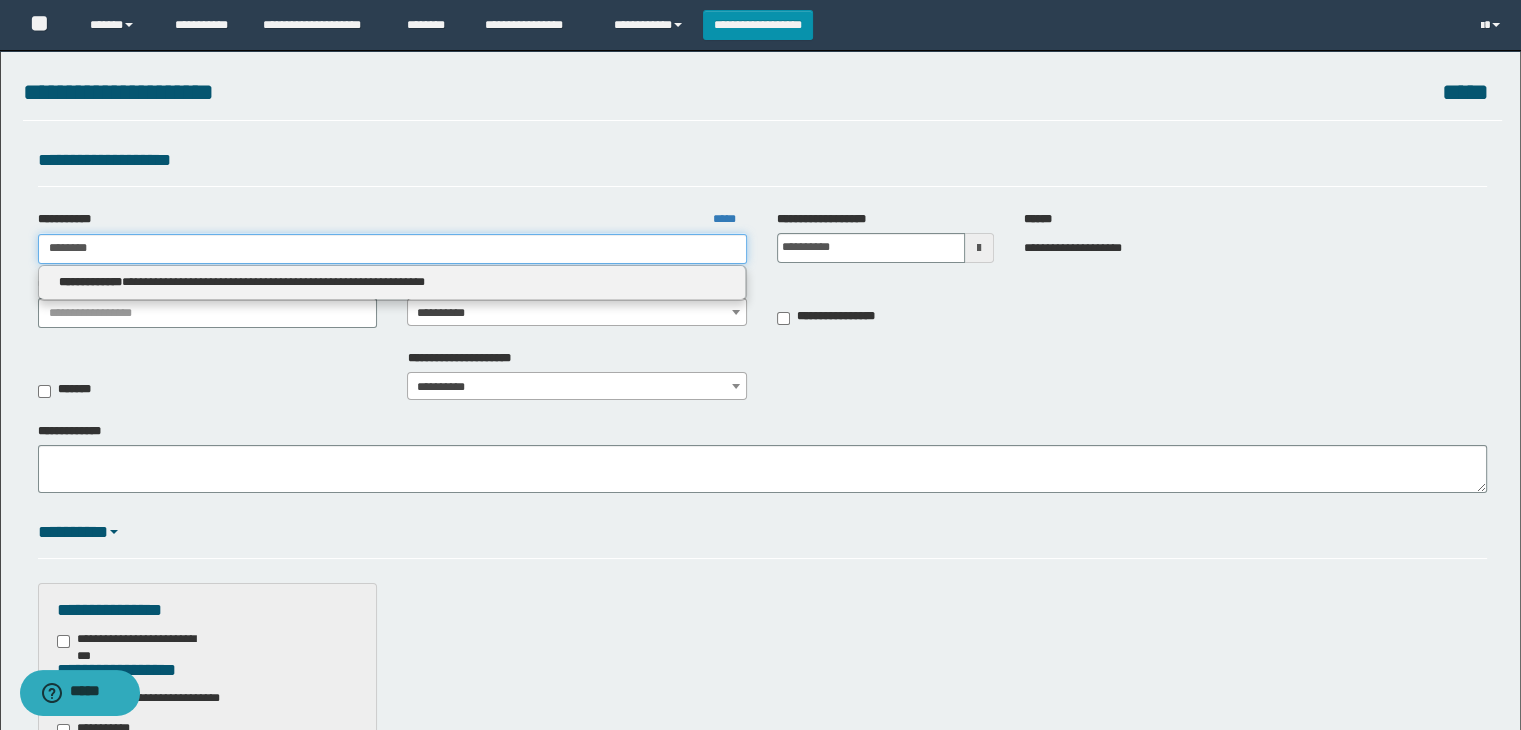 type 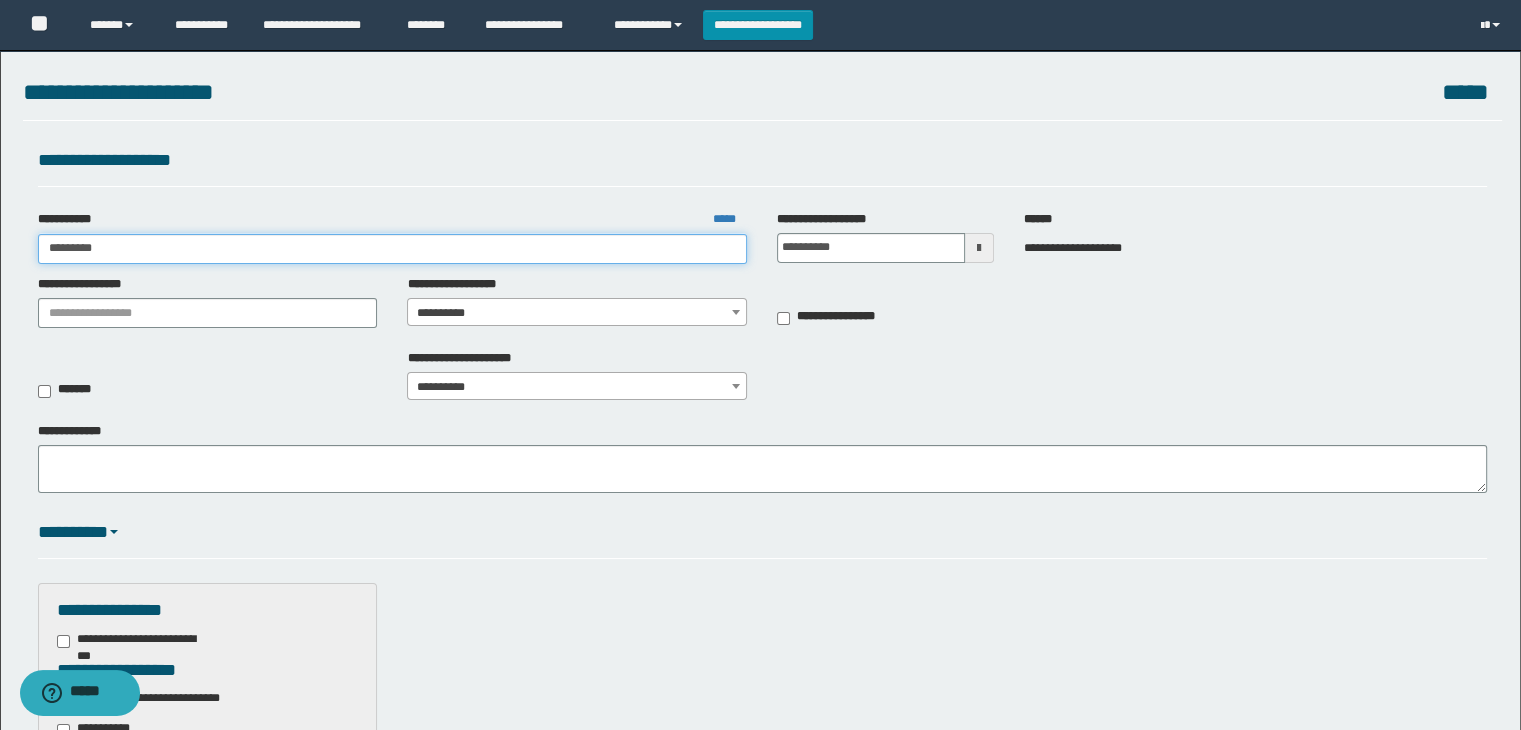 type on "********" 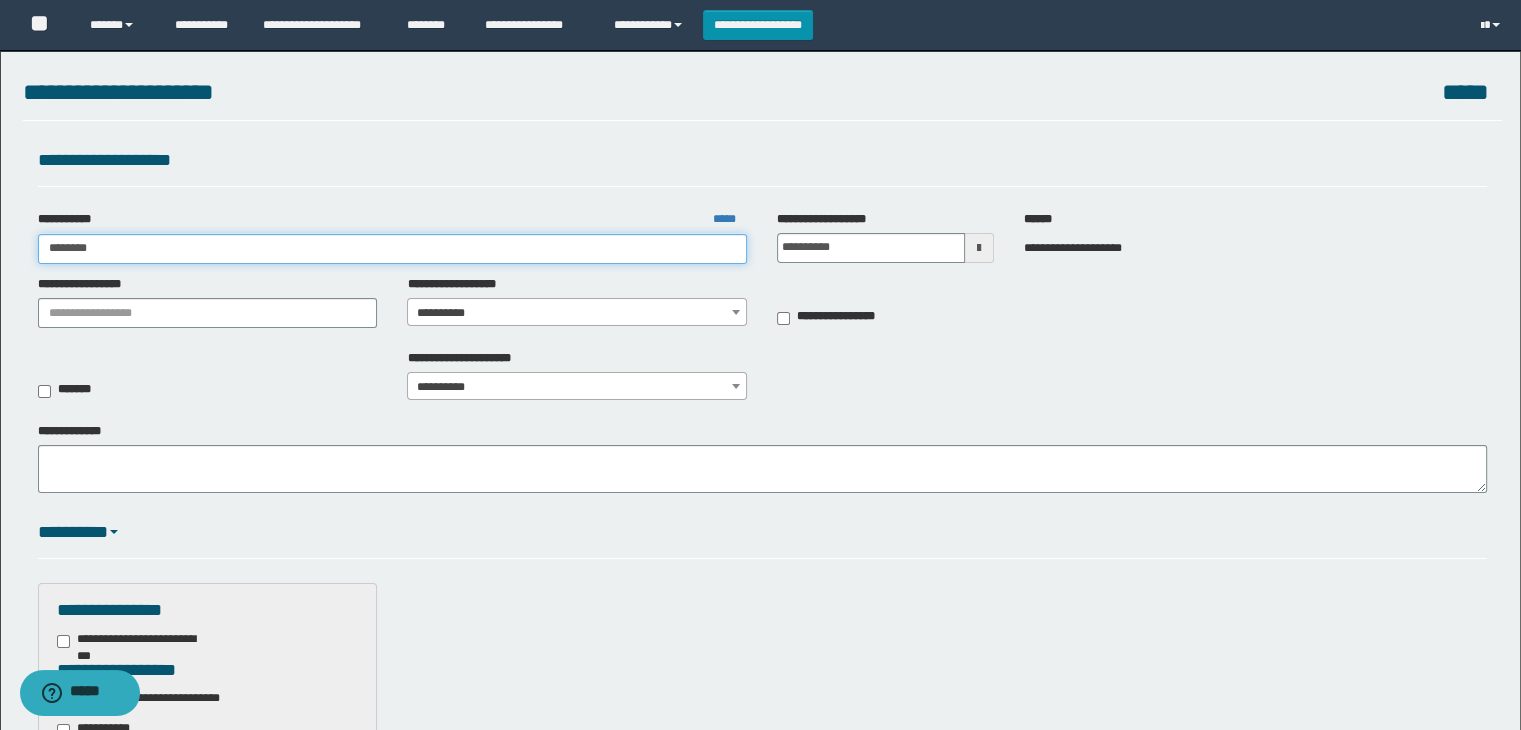 type 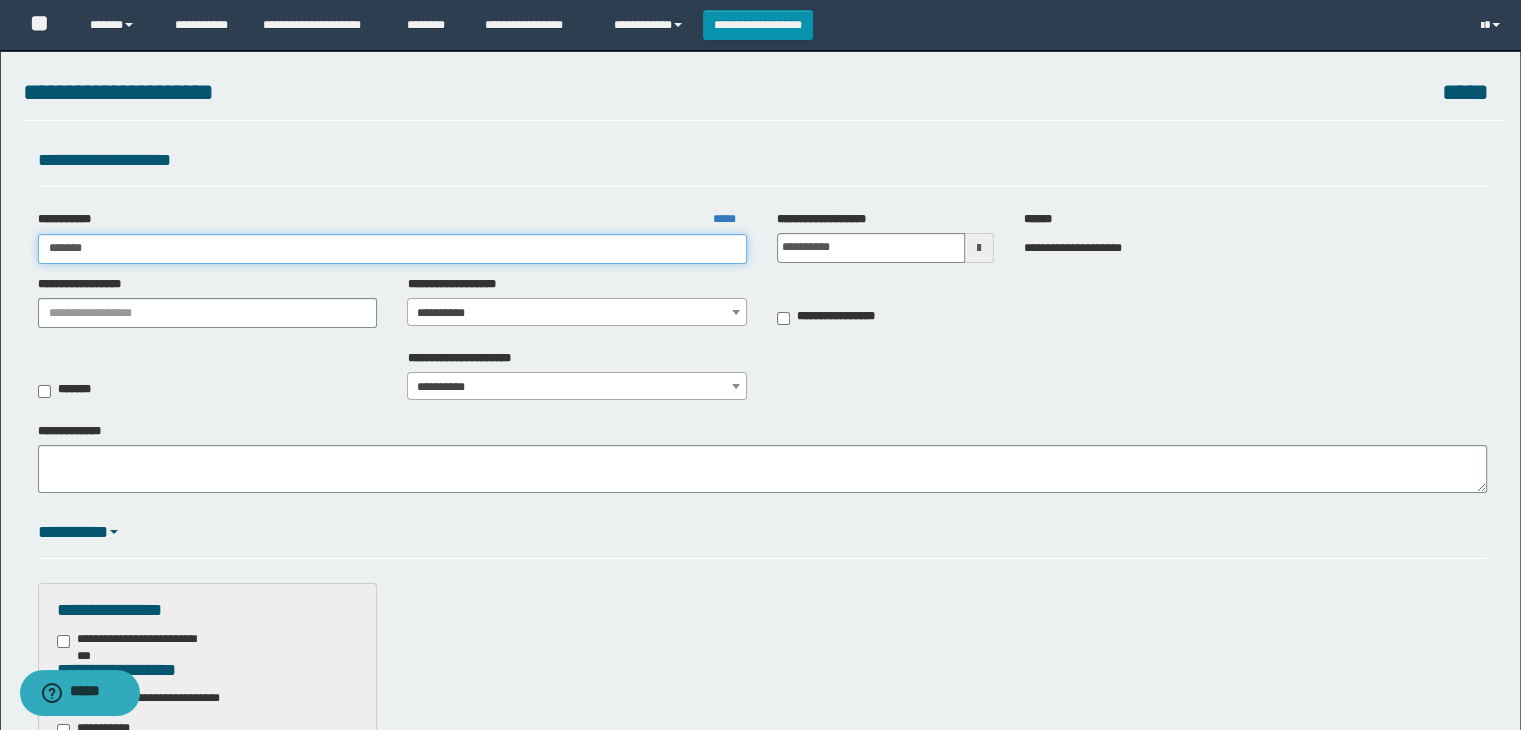 type on "******" 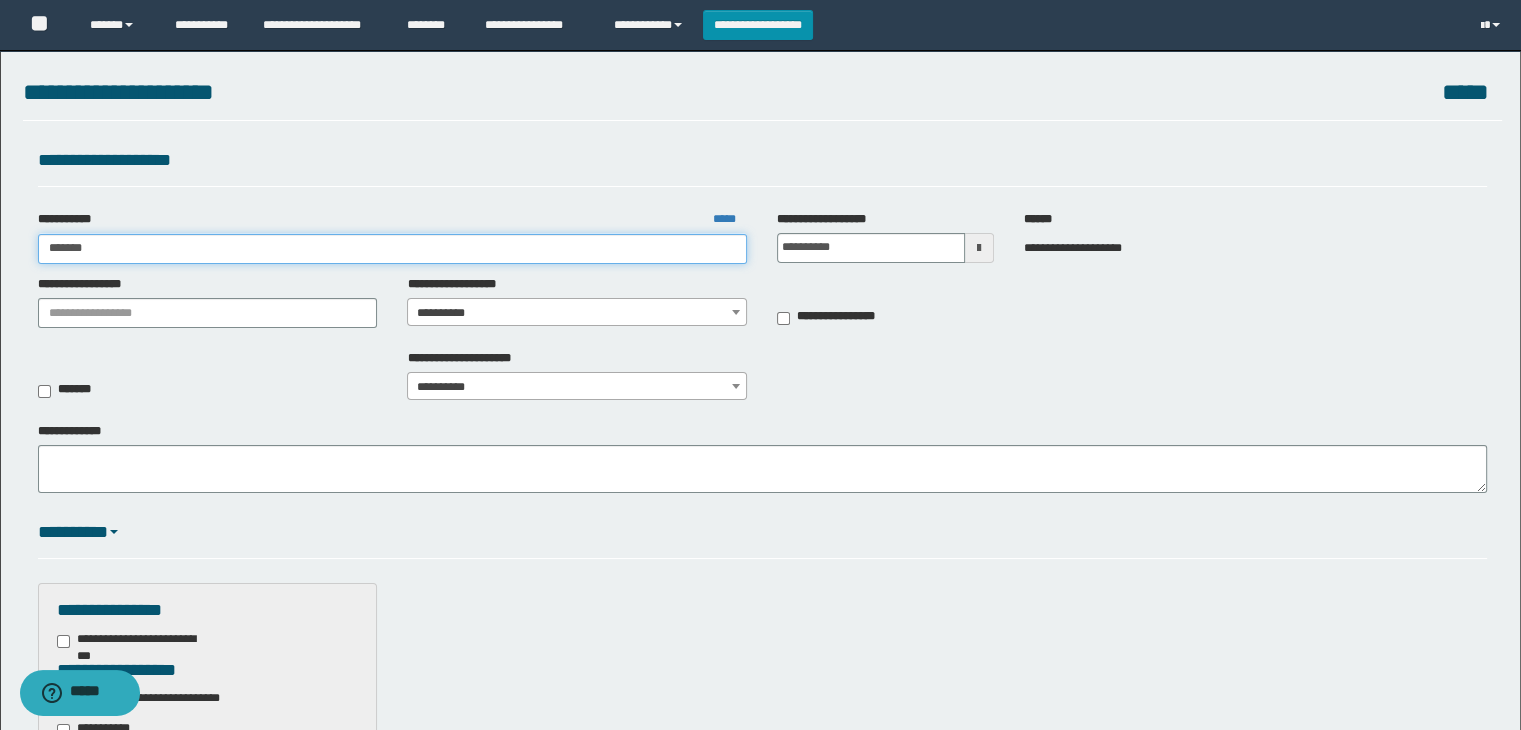 type 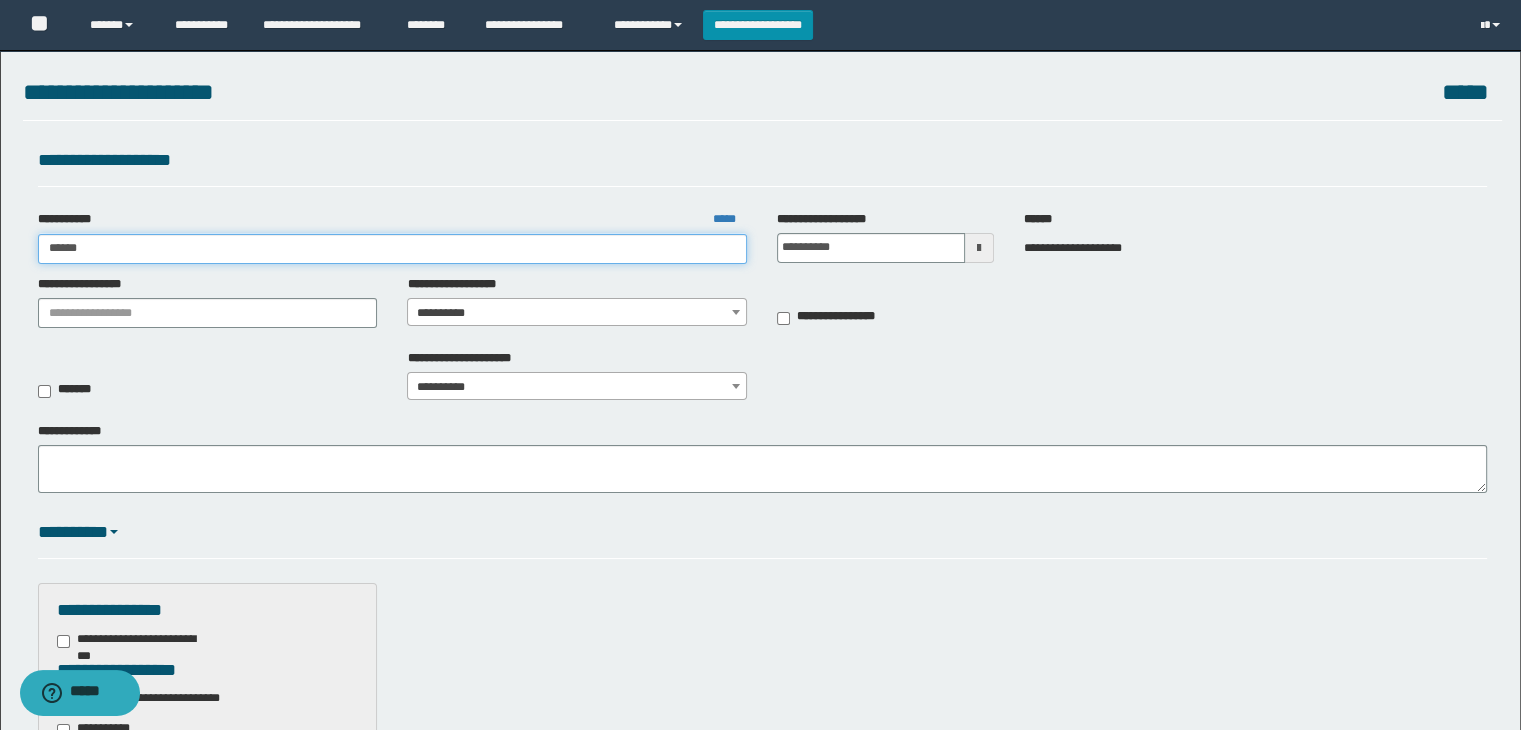 type on "******" 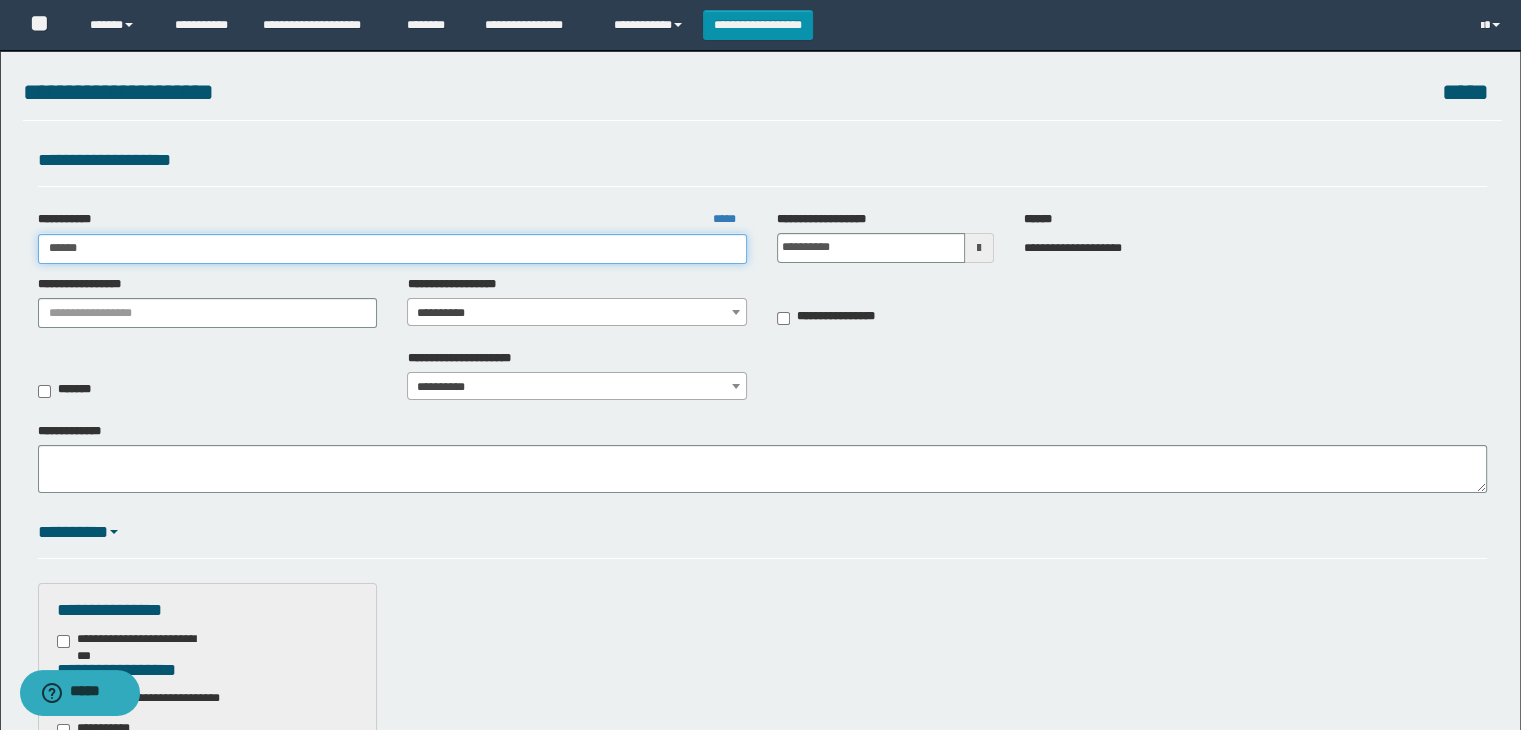type 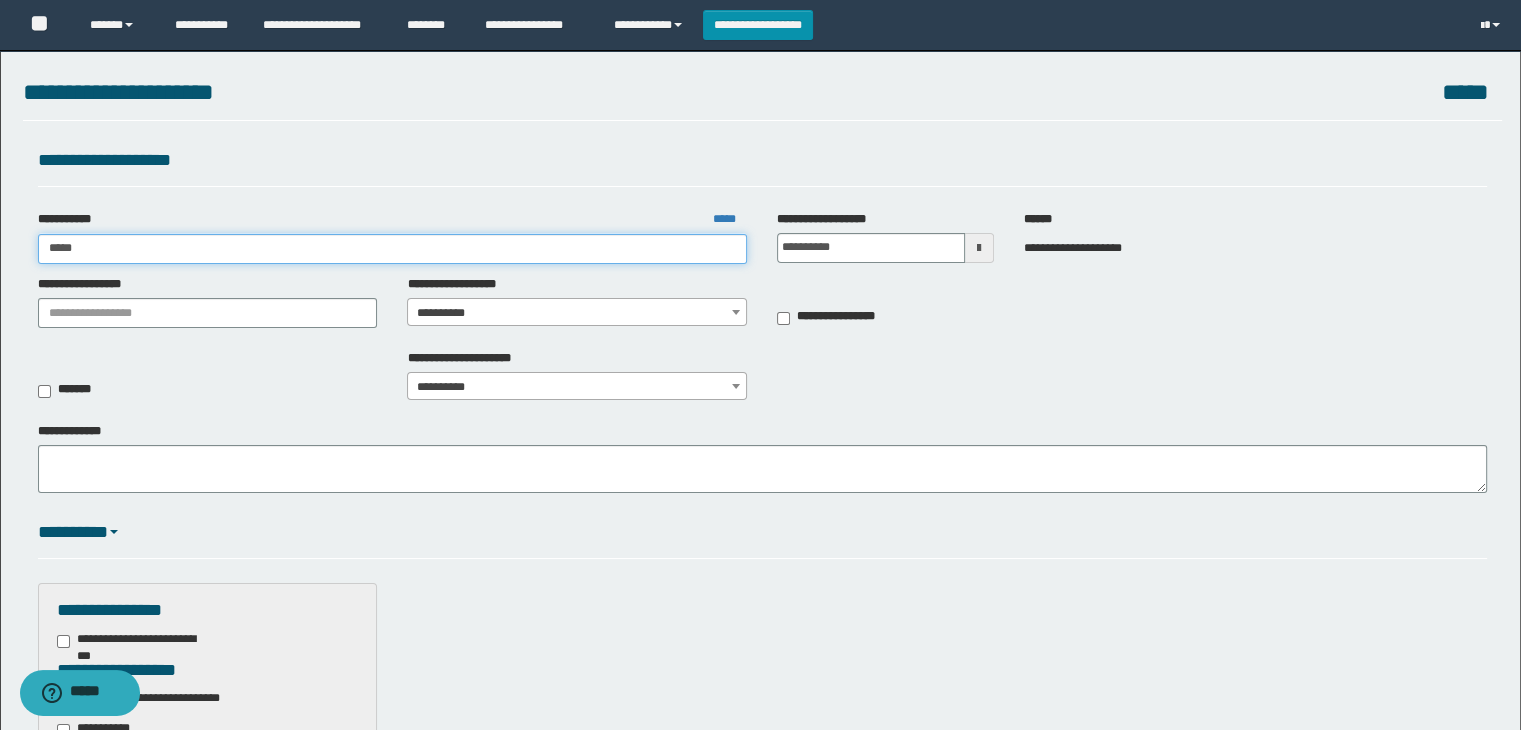type on "****" 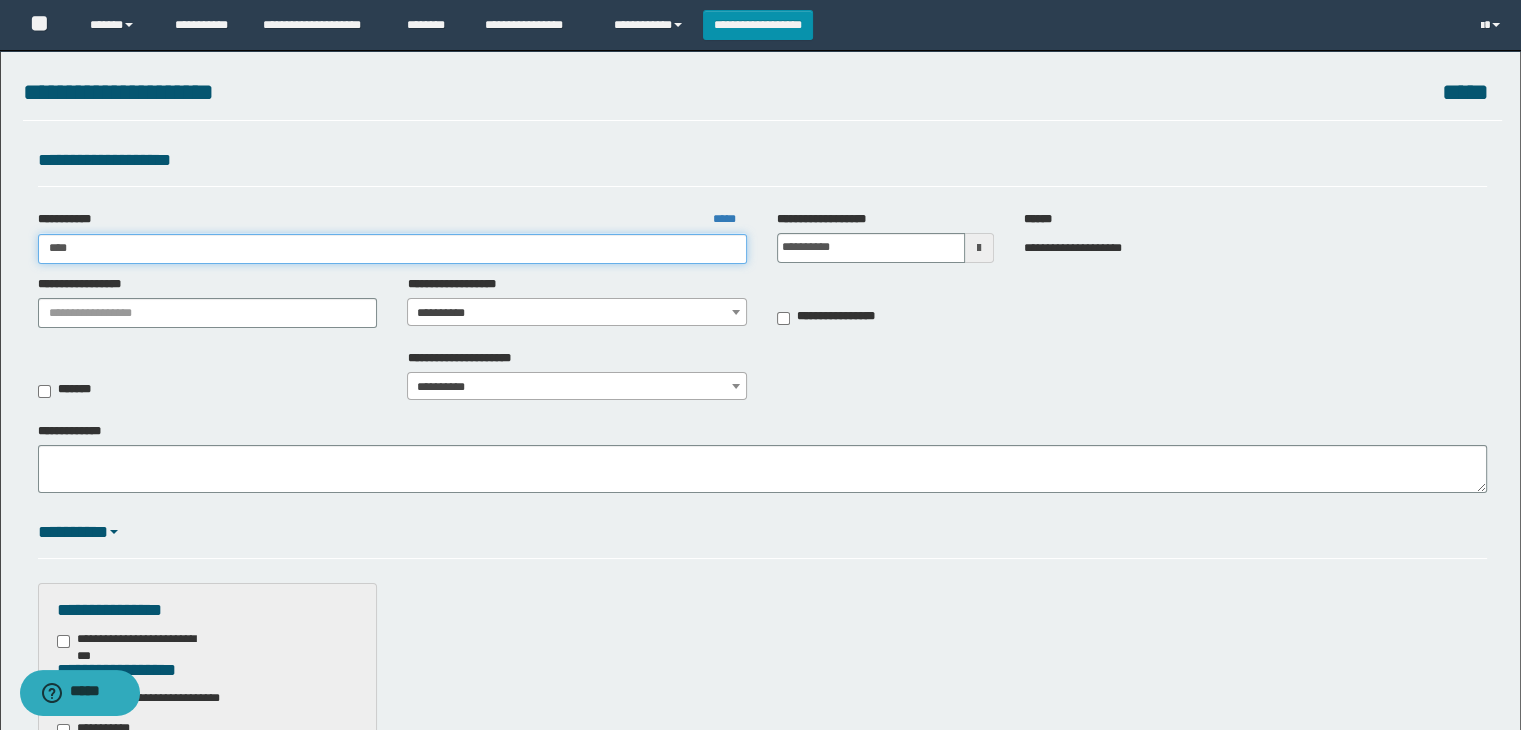 type on "****" 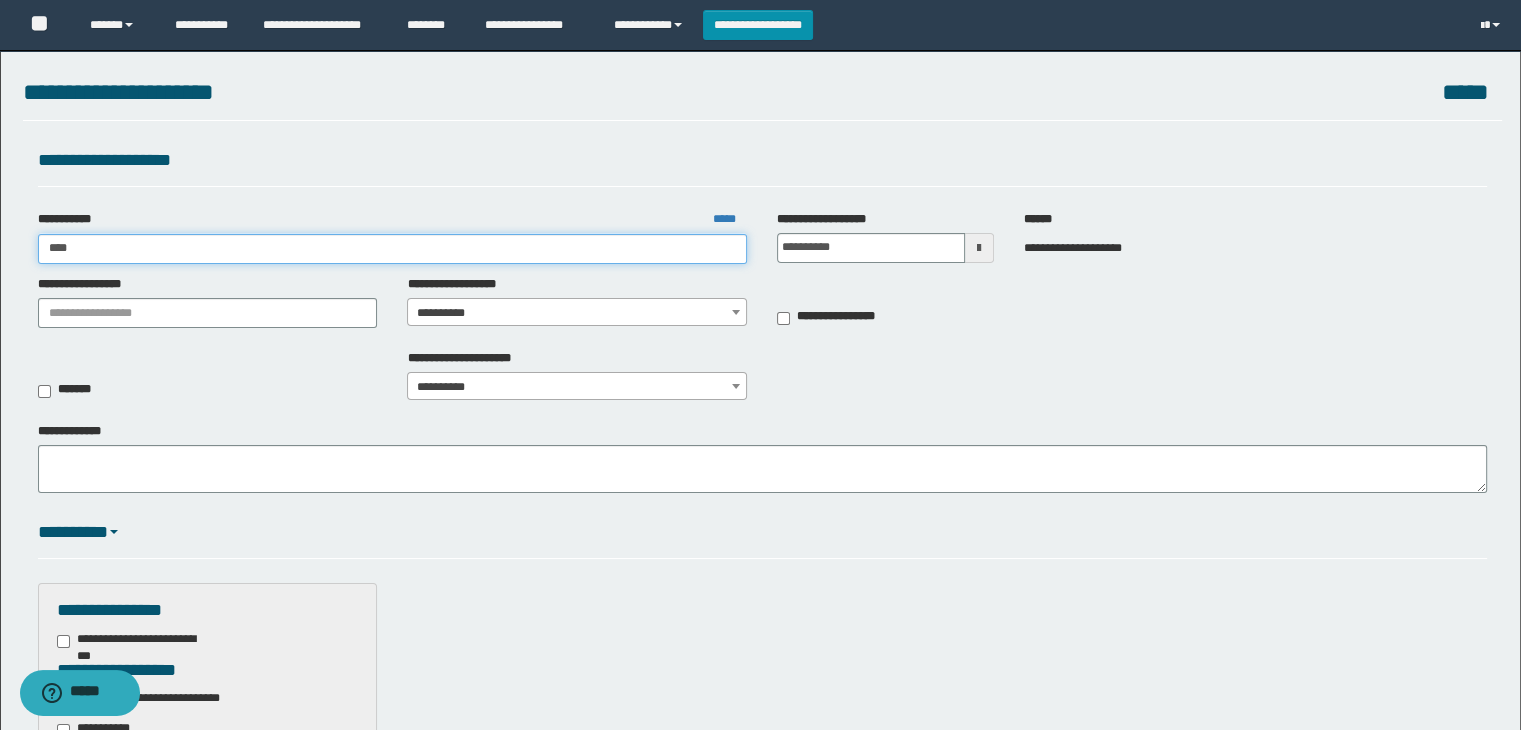 type 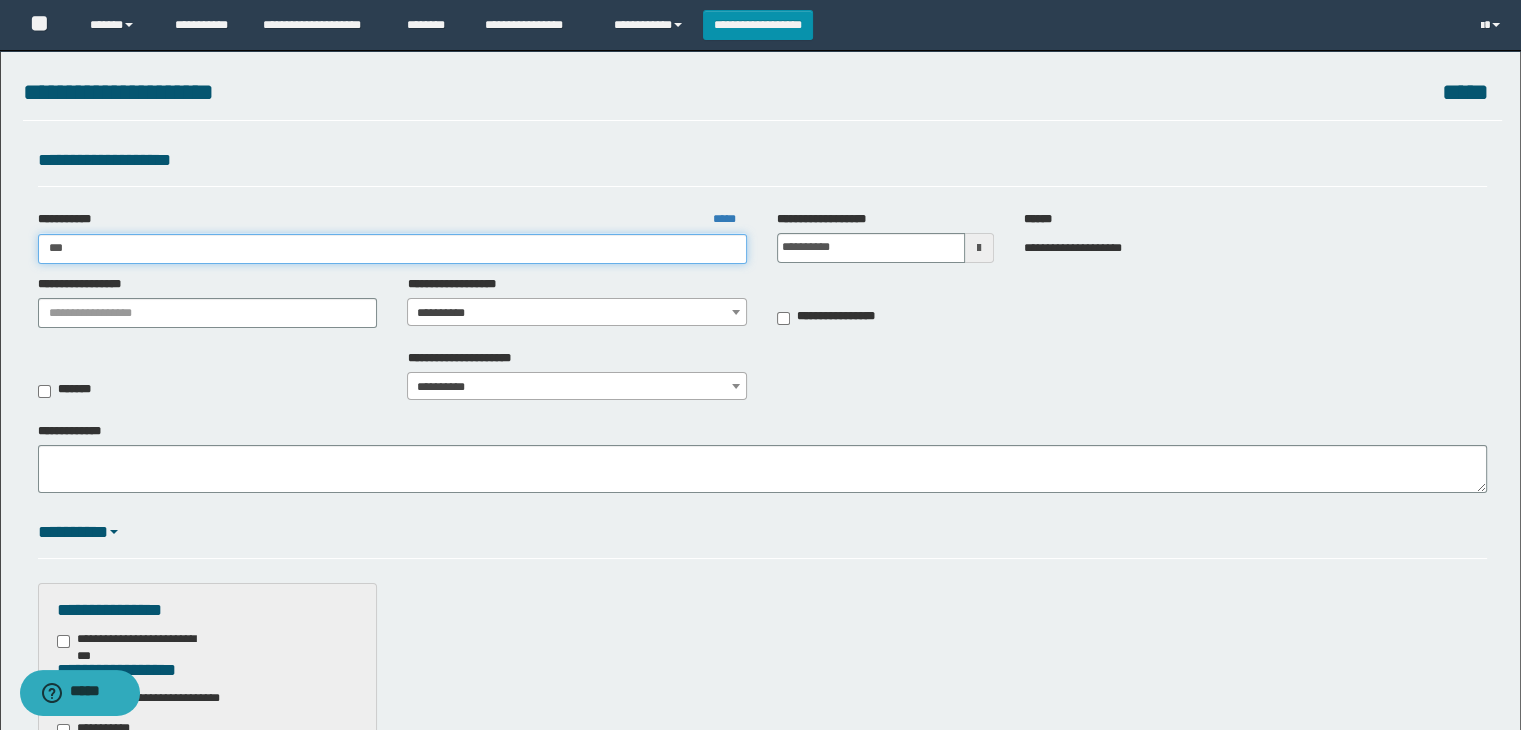 type on "***" 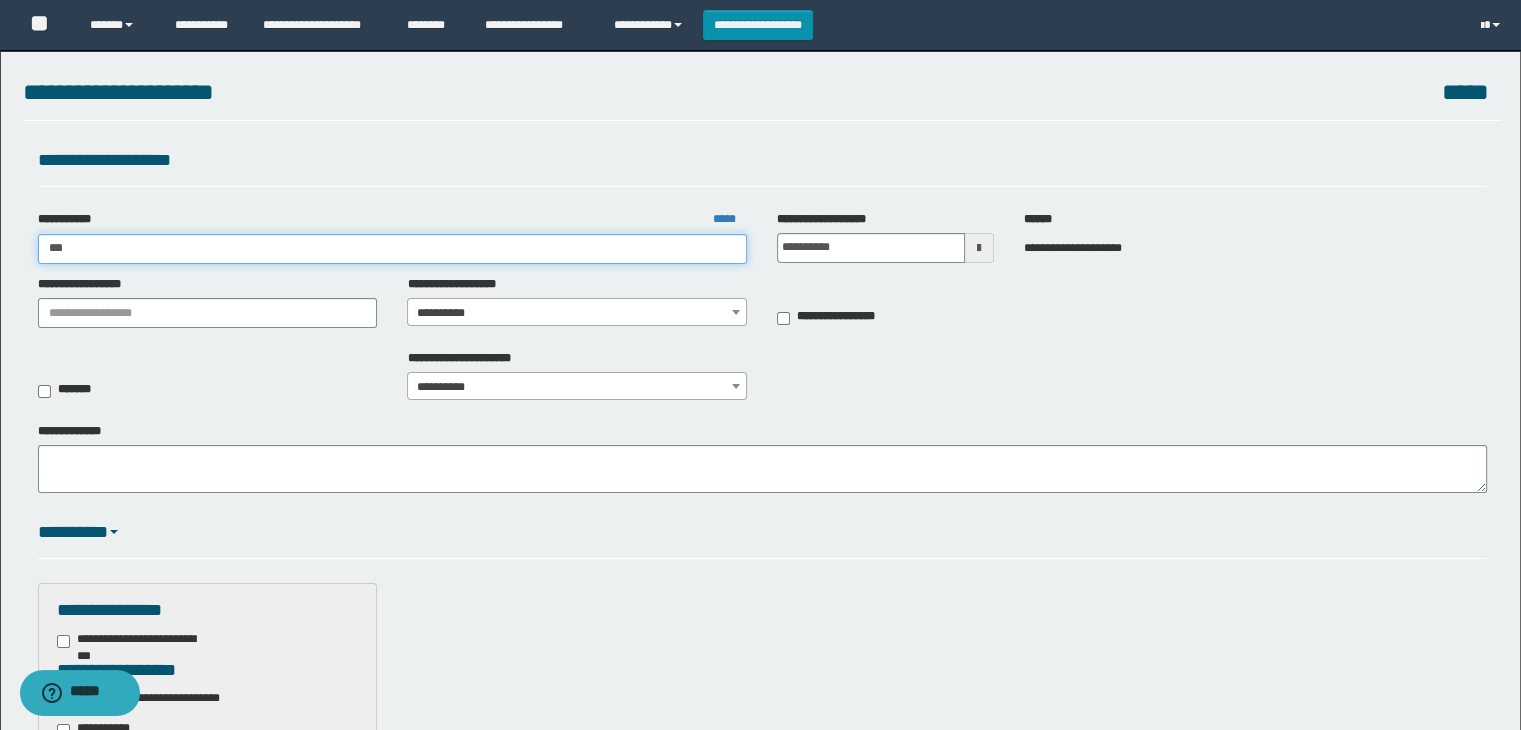 type 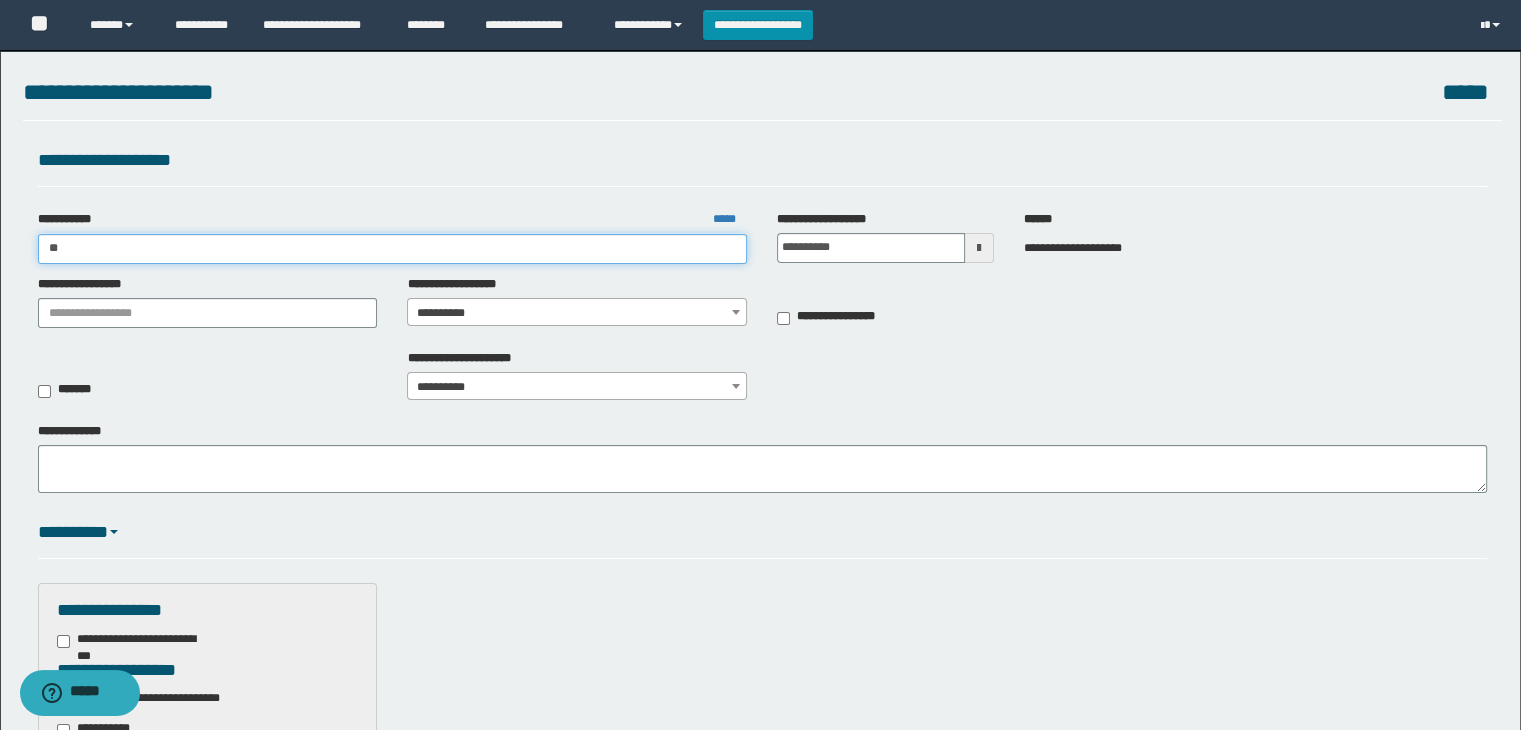 type on "*" 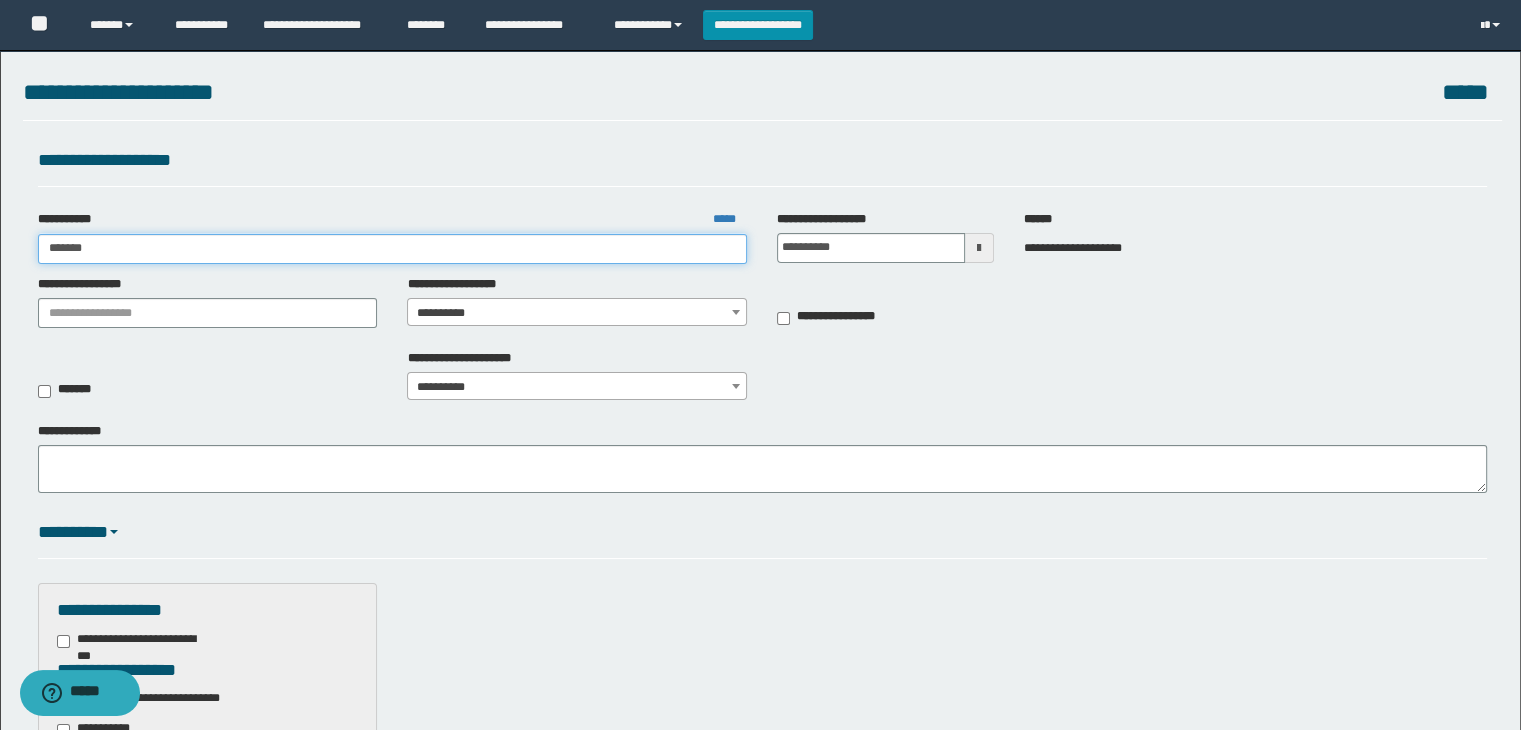 type on "********" 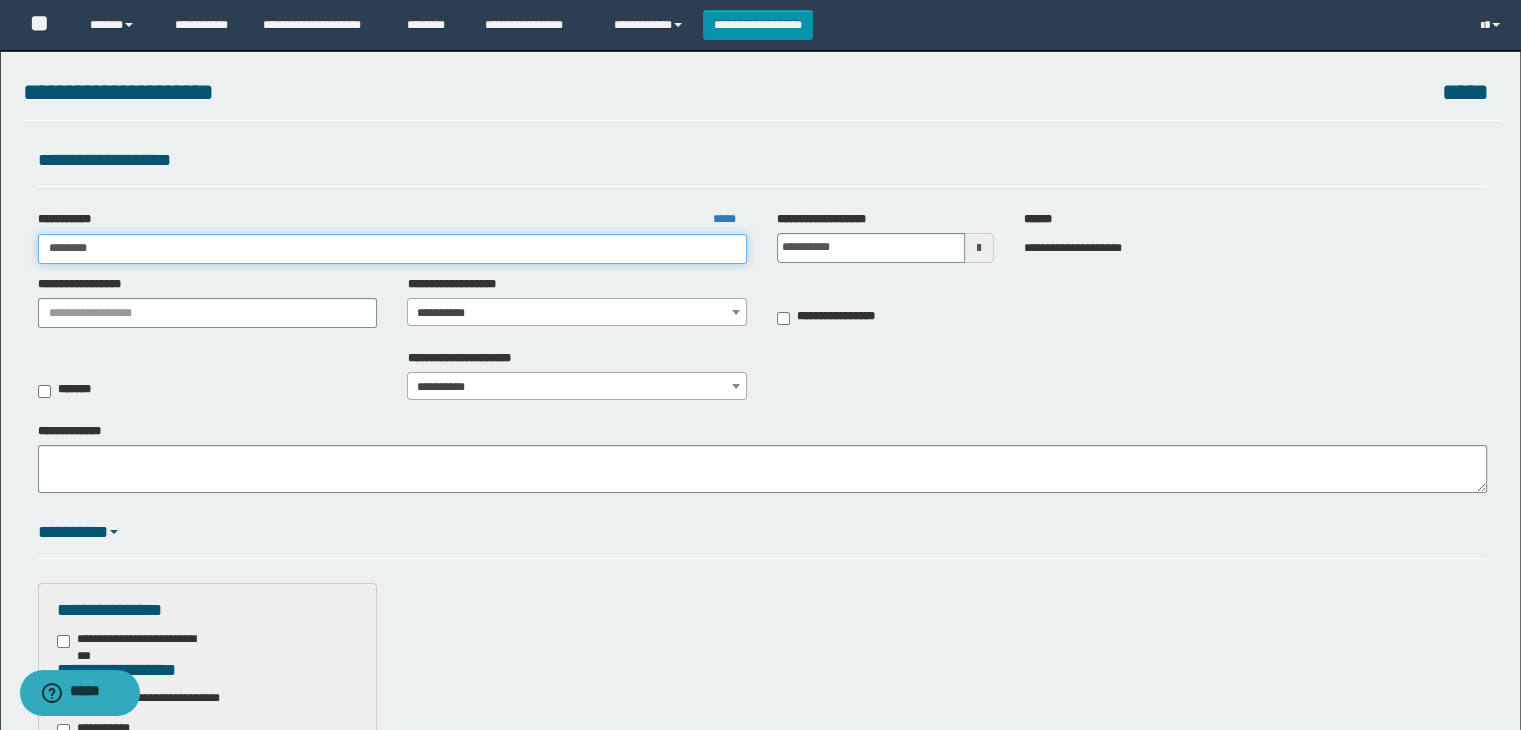 type on "********" 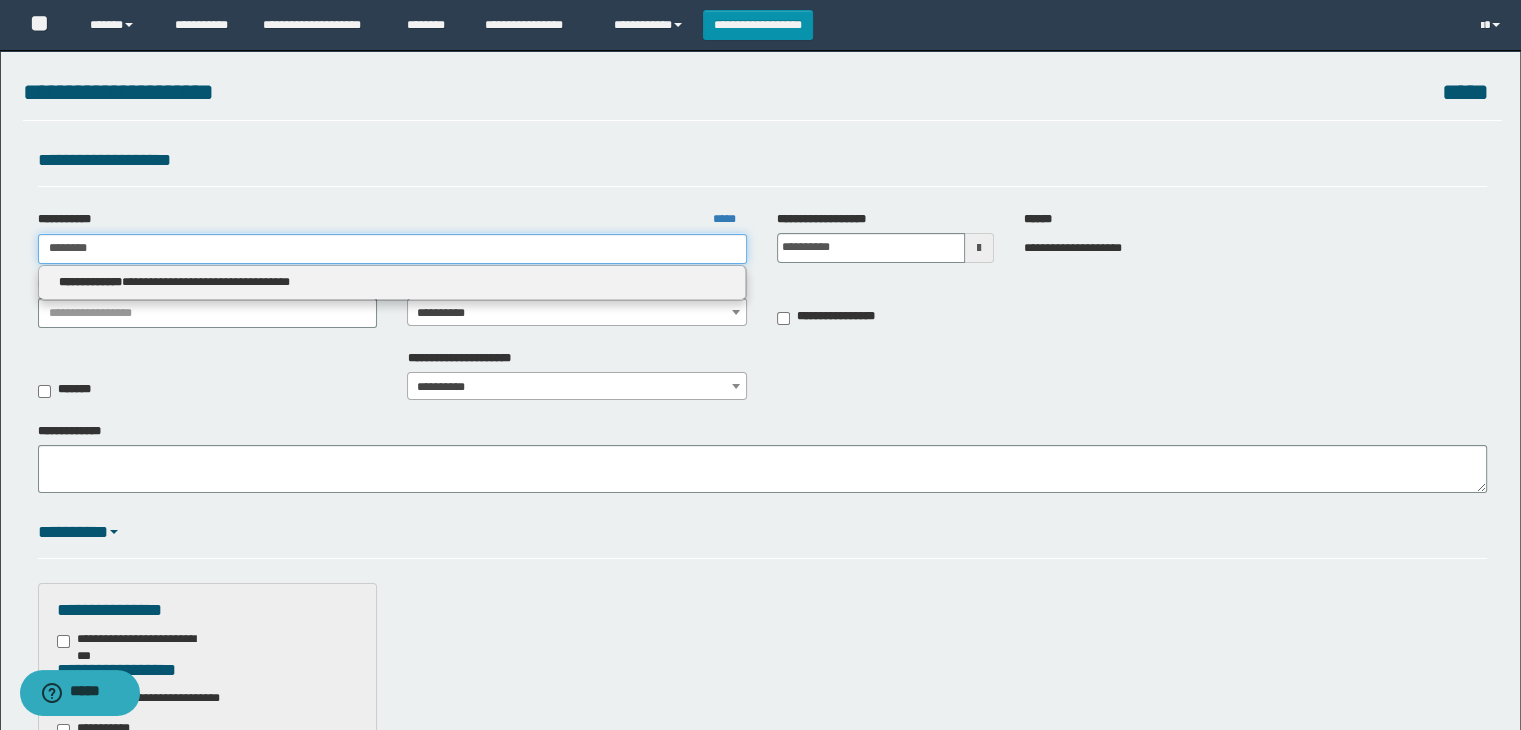 type 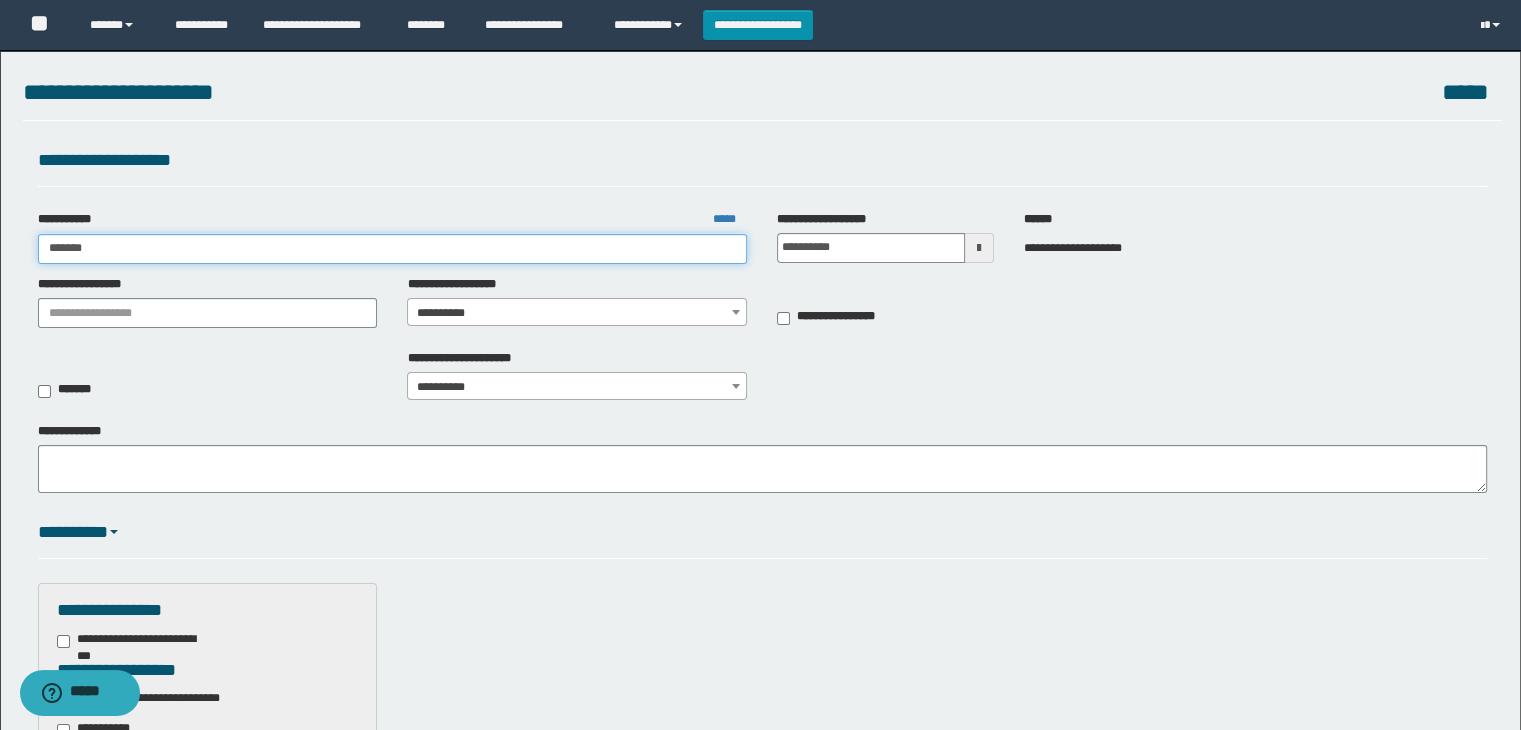 type on "********" 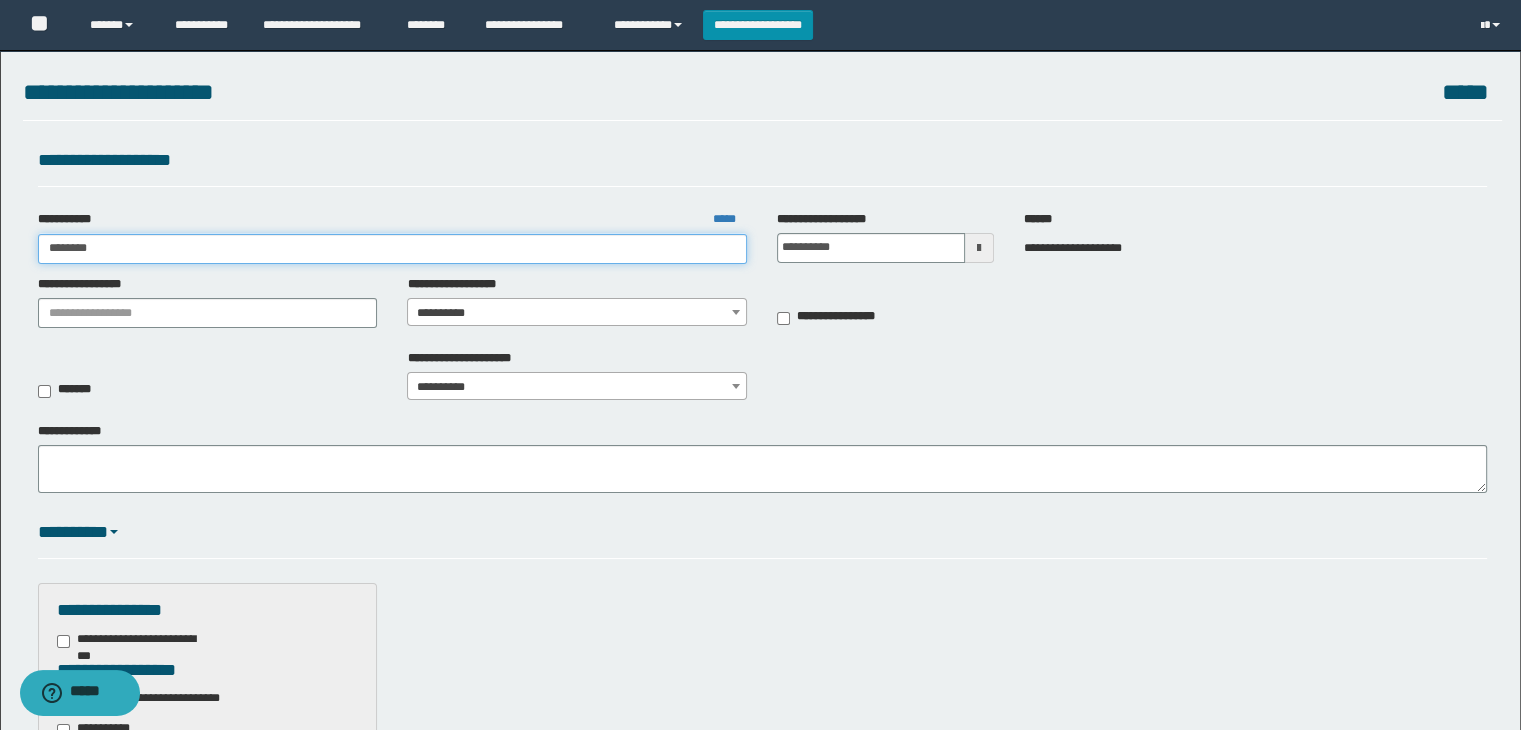 type on "********" 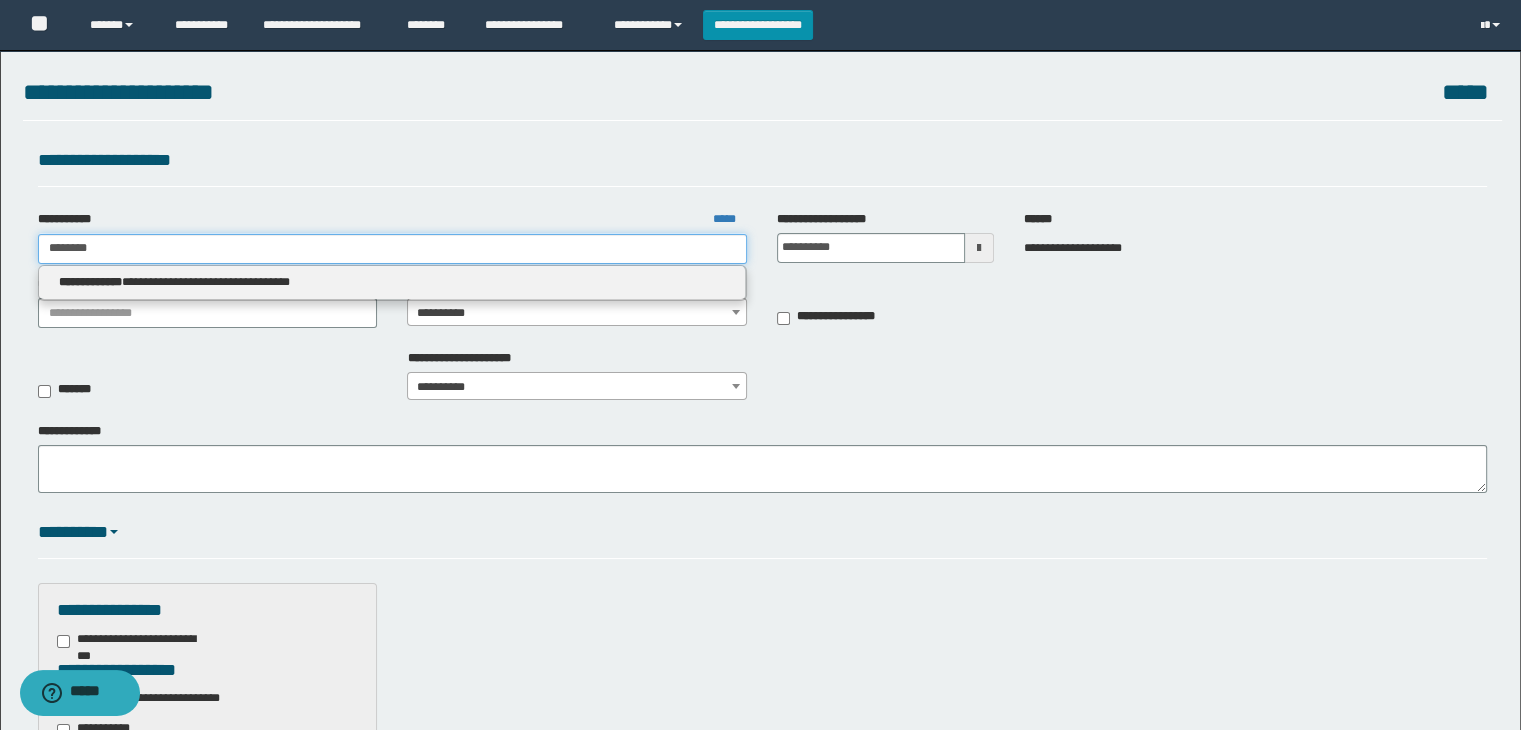 type 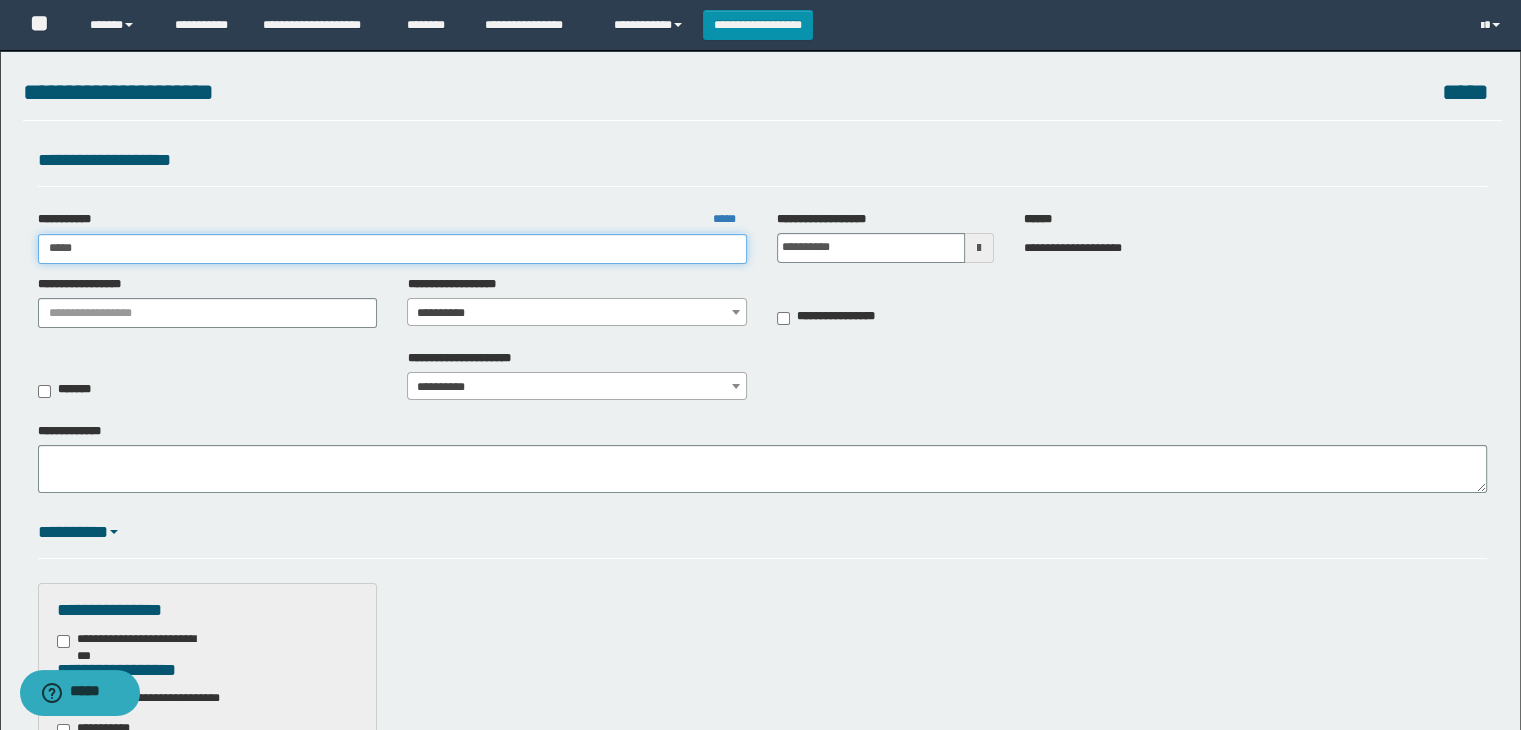 type on "****" 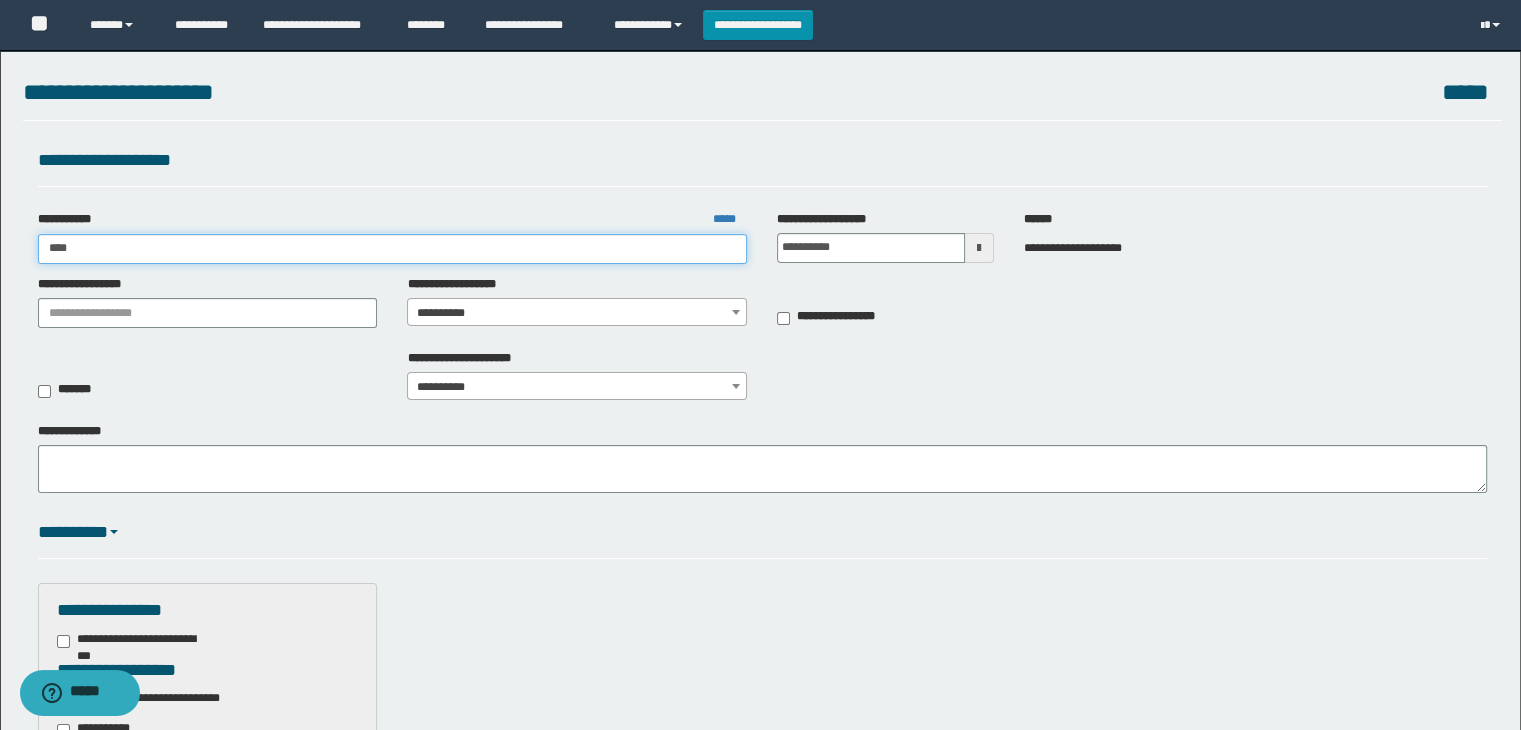 type on "****" 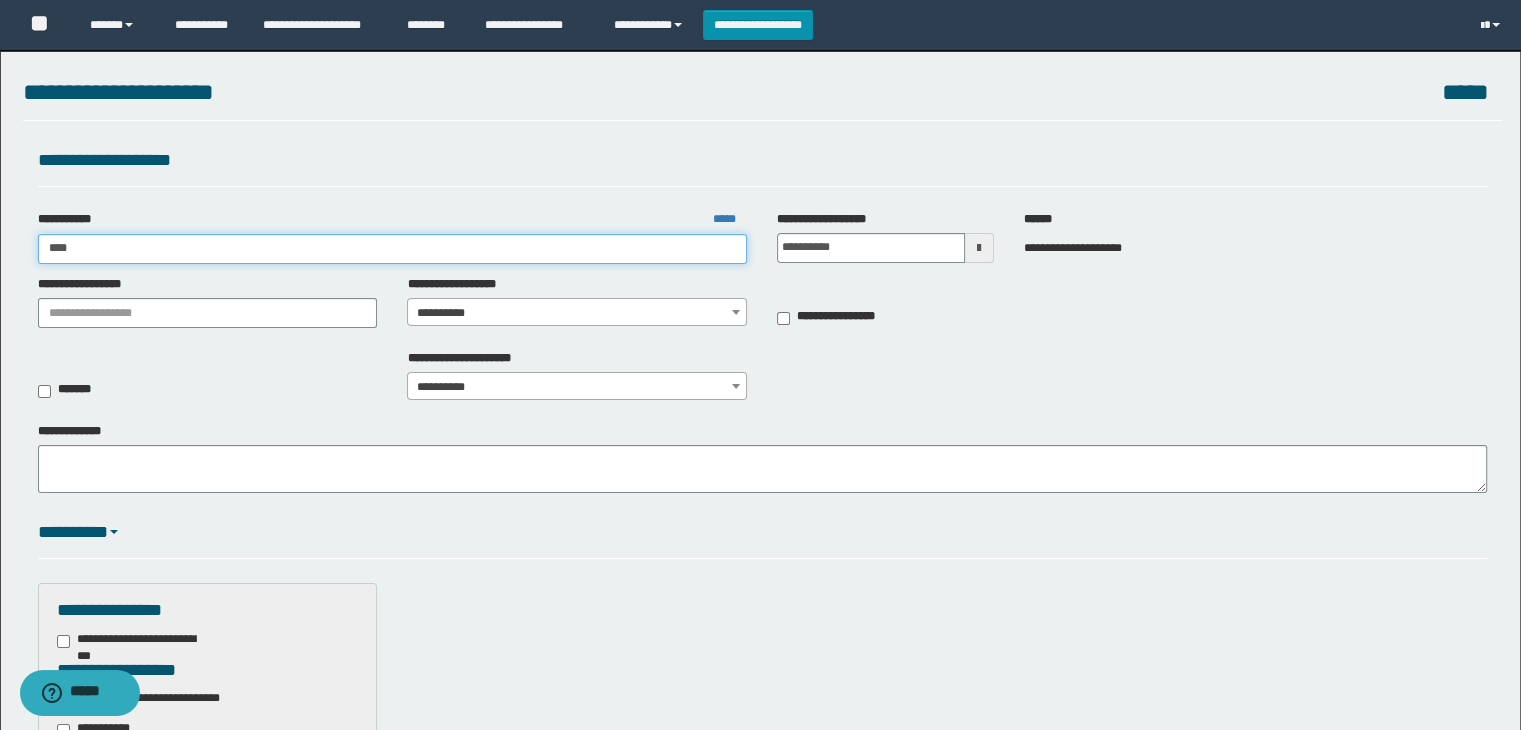 type 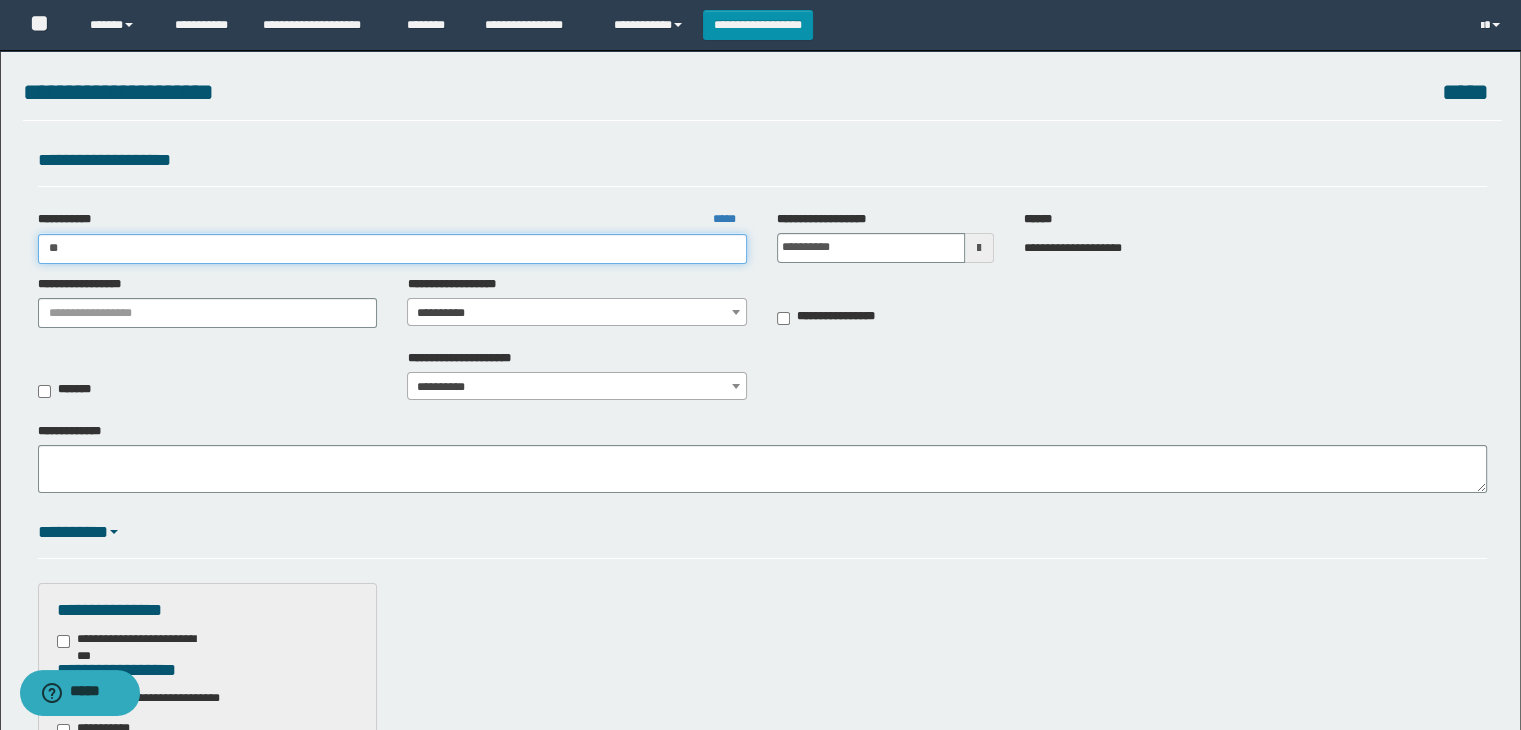 type on "*" 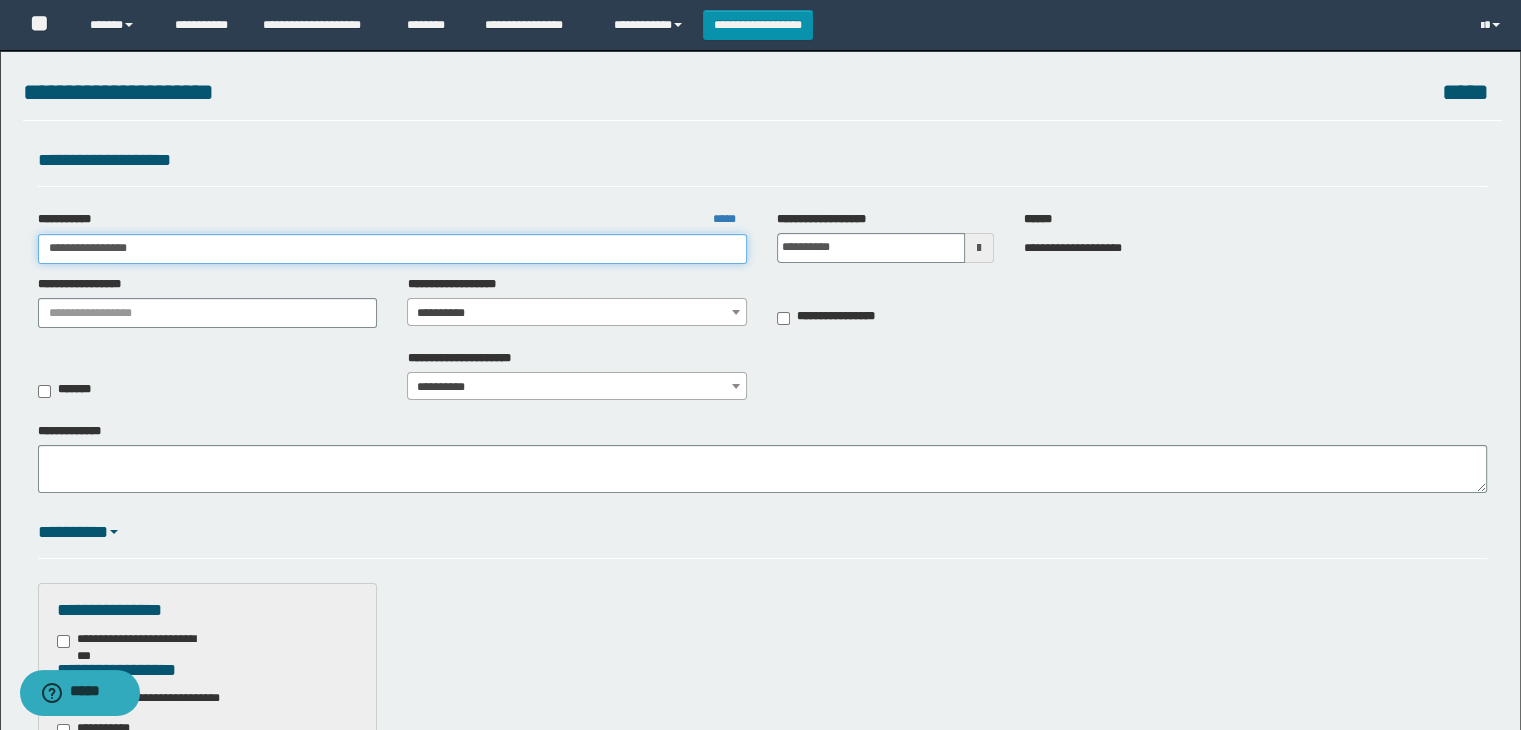 type on "**********" 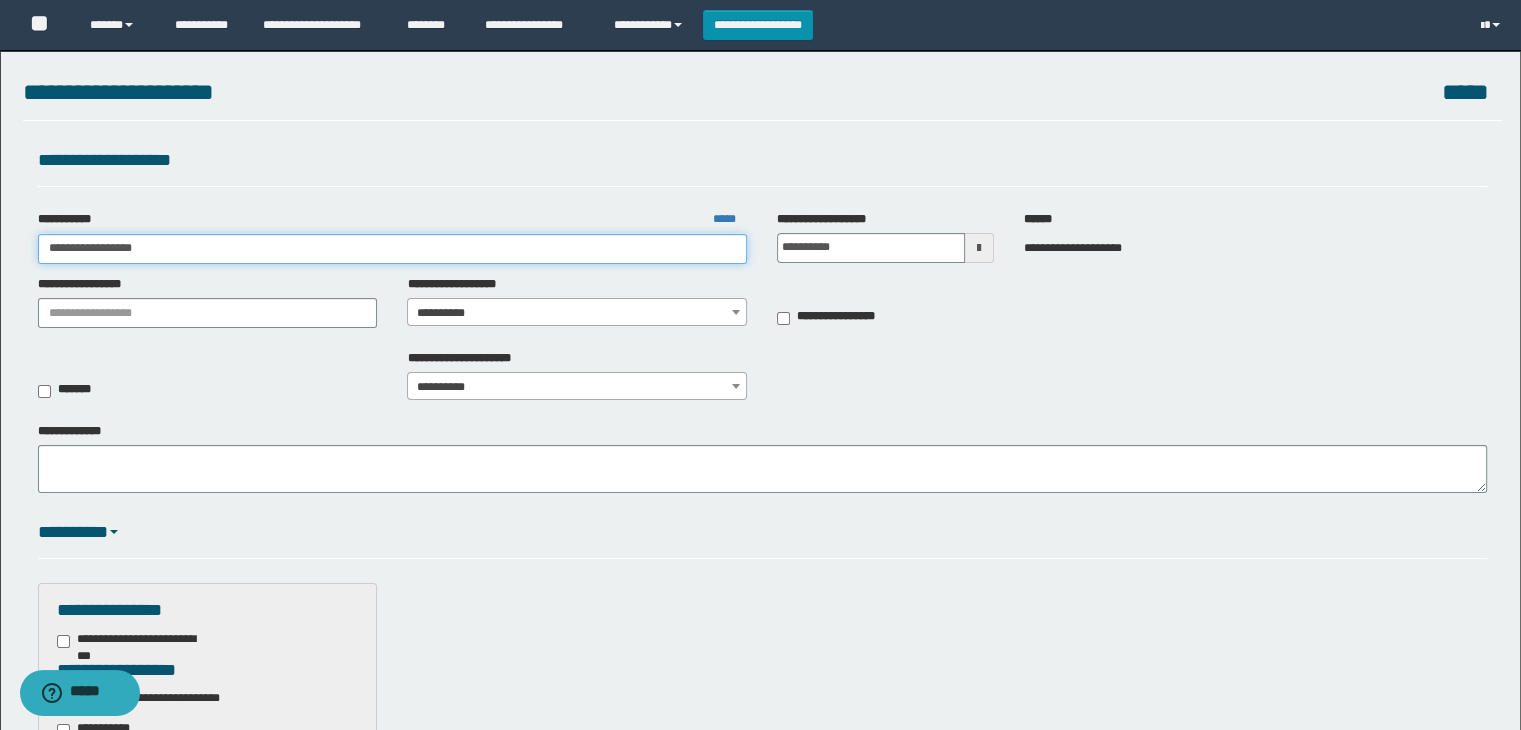 type on "**********" 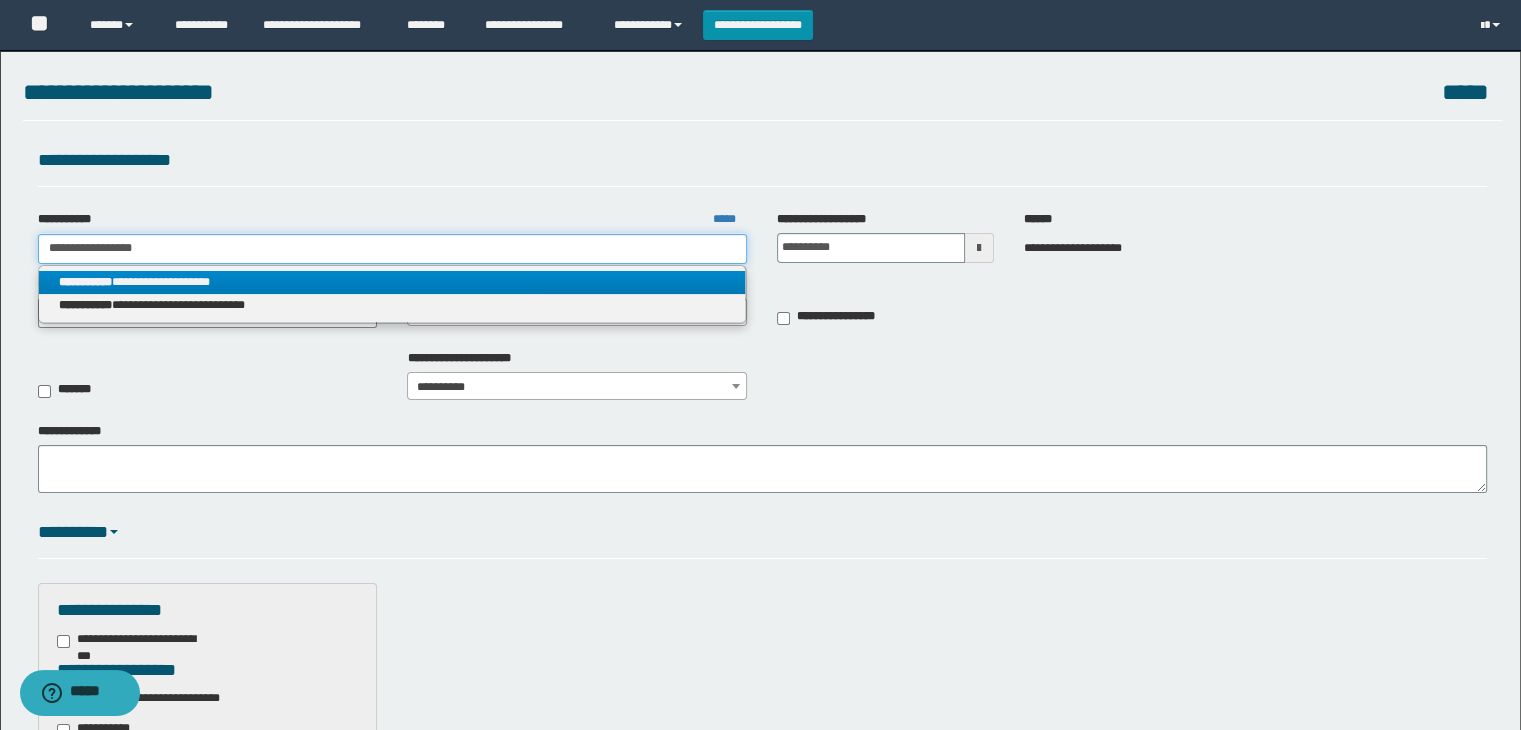 type on "**********" 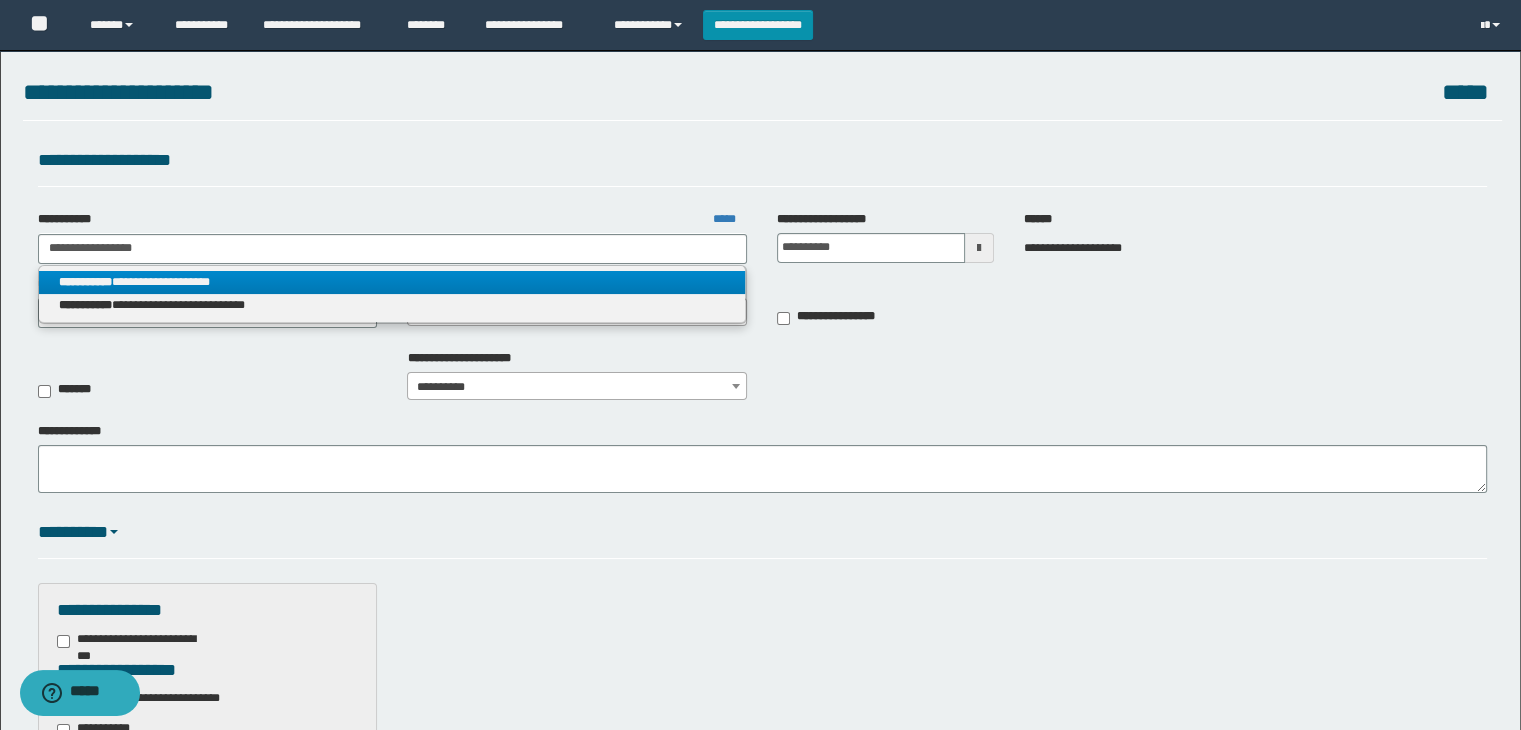 click on "**********" at bounding box center [85, 282] 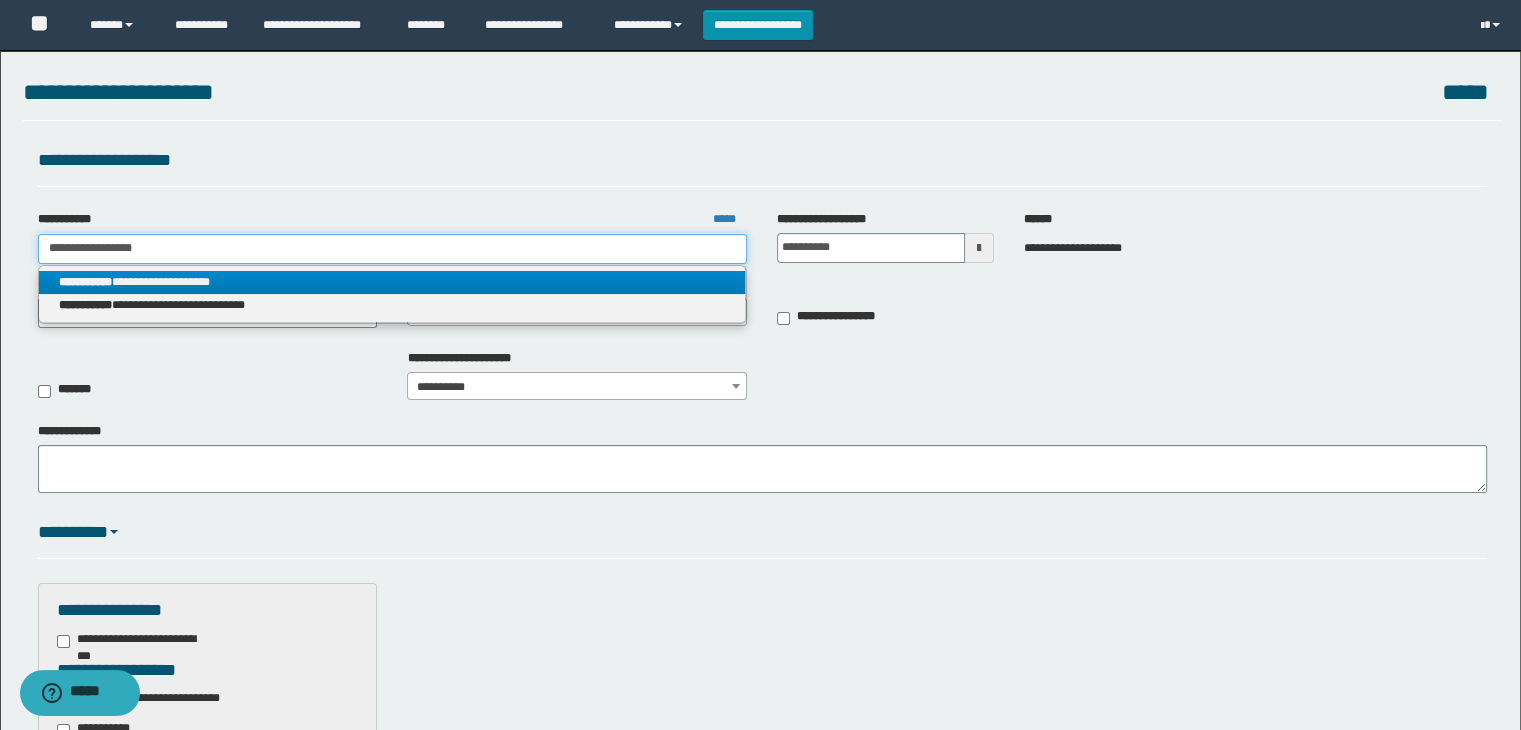 type 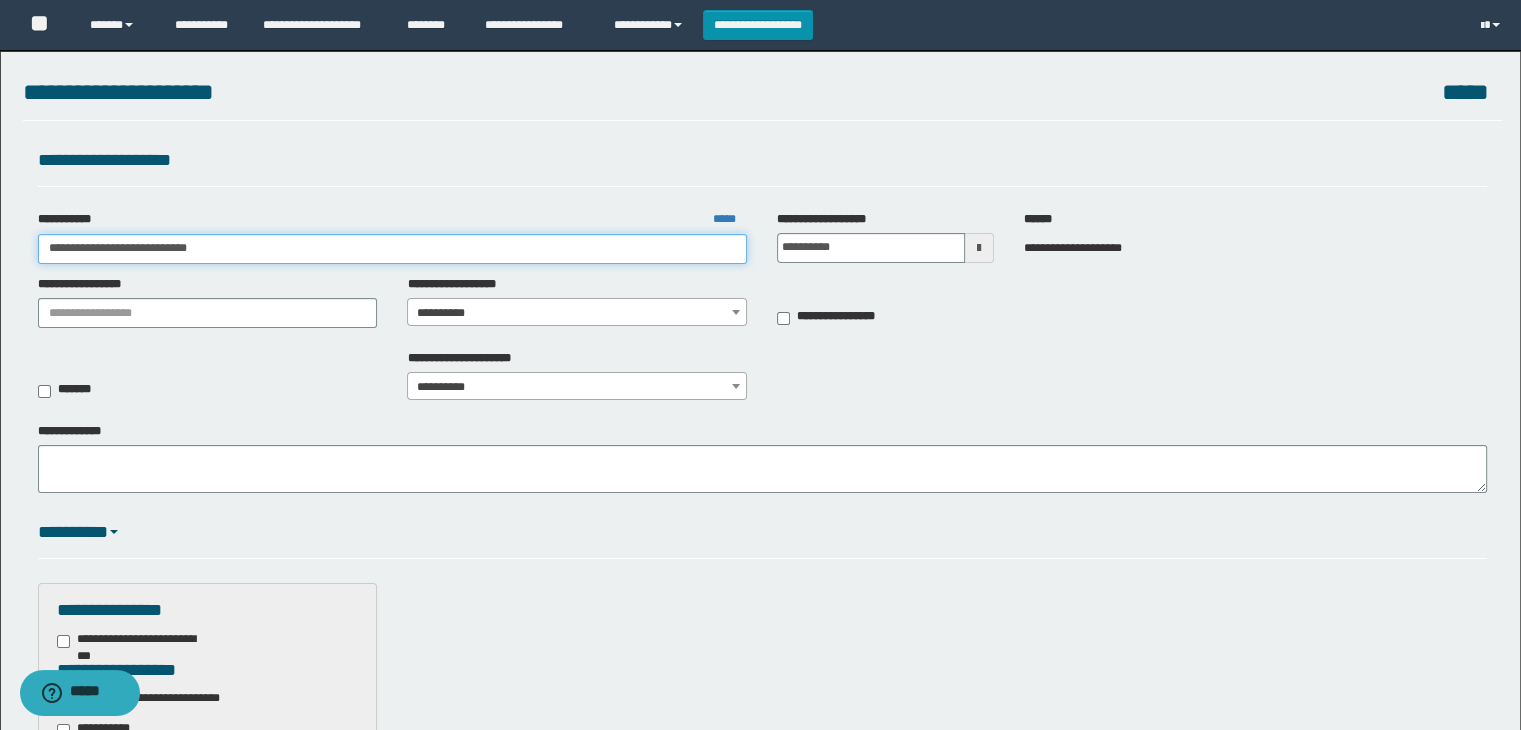 drag, startPoint x: 46, startPoint y: 246, endPoint x: 101, endPoint y: 245, distance: 55.00909 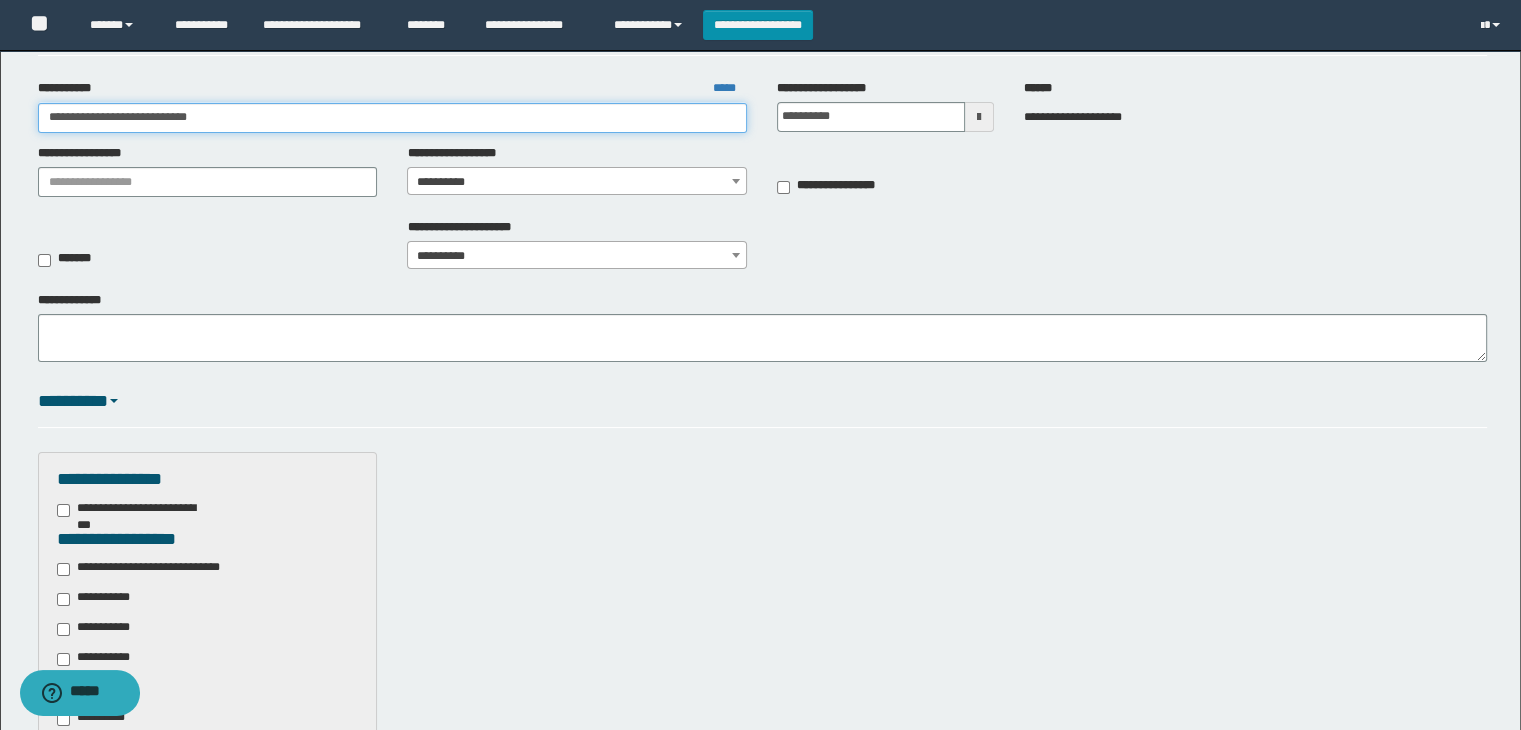 scroll, scrollTop: 0, scrollLeft: 0, axis: both 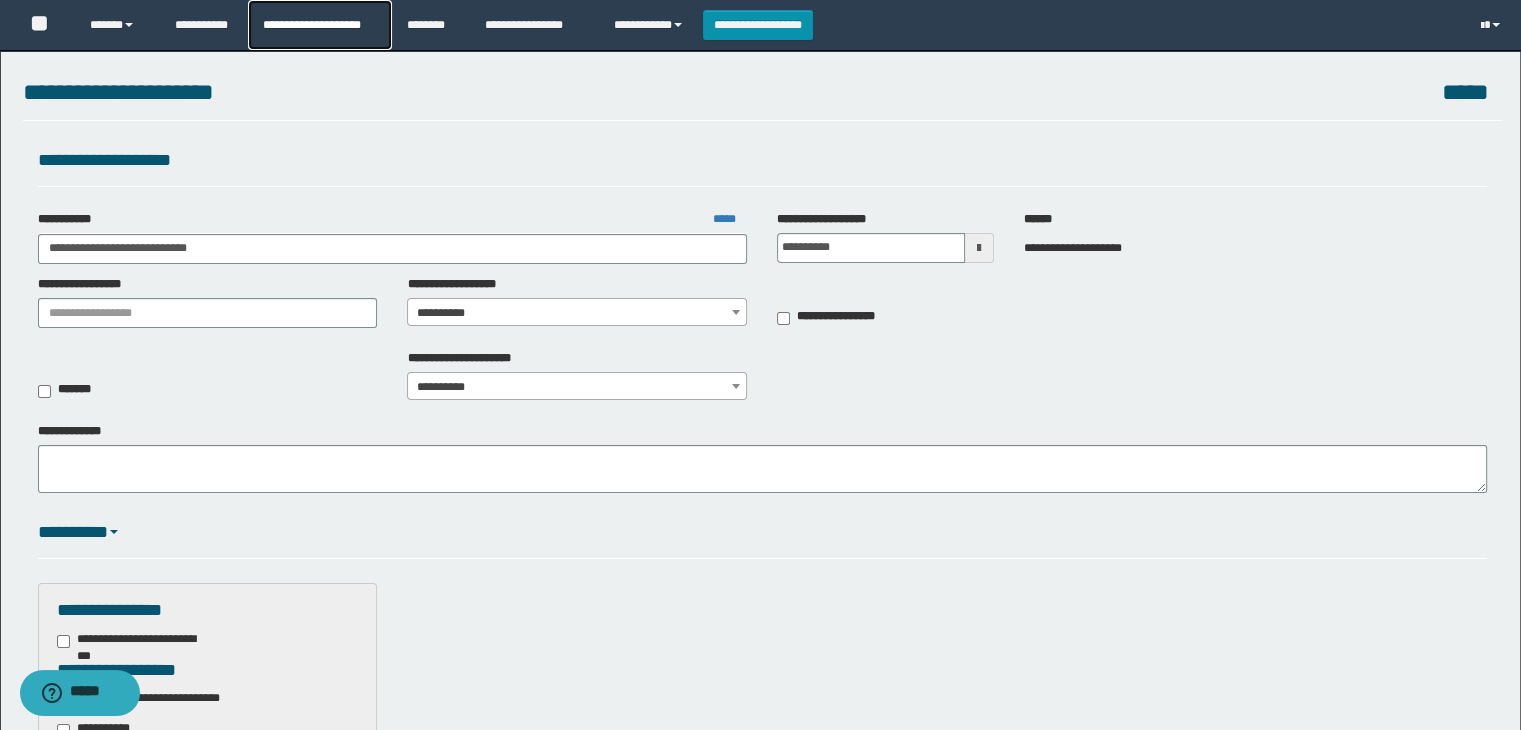 click on "**********" at bounding box center (319, 25) 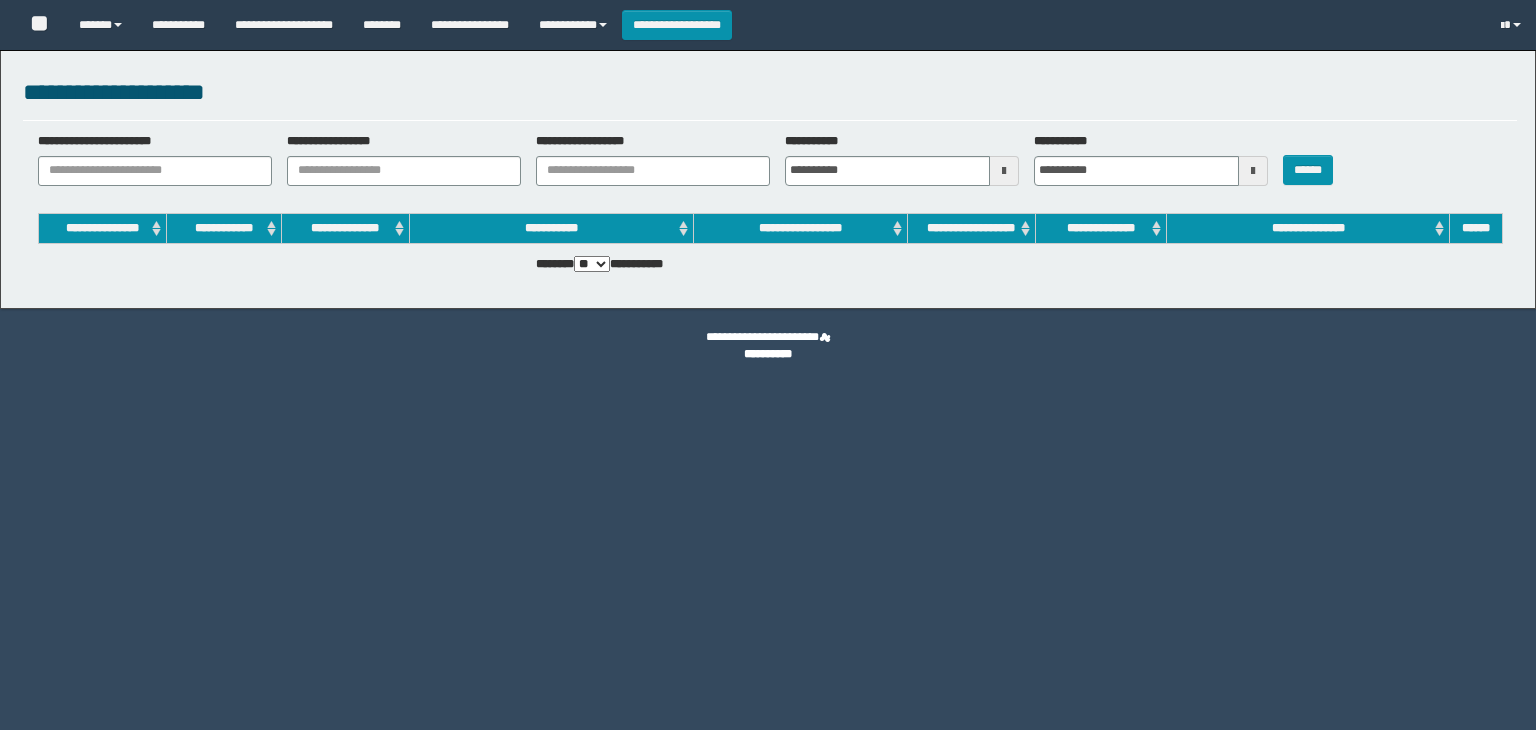 scroll, scrollTop: 0, scrollLeft: 0, axis: both 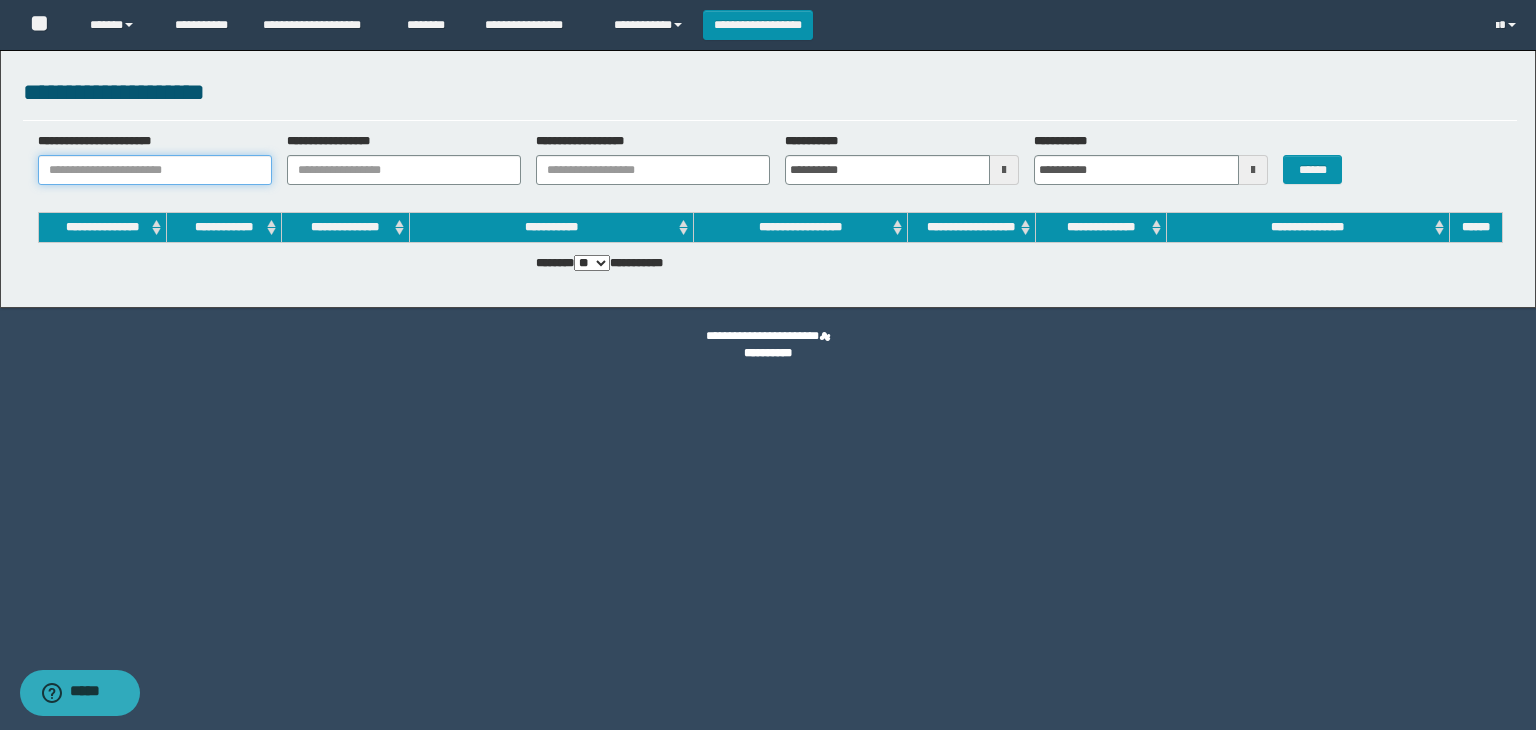 click on "**********" at bounding box center [155, 170] 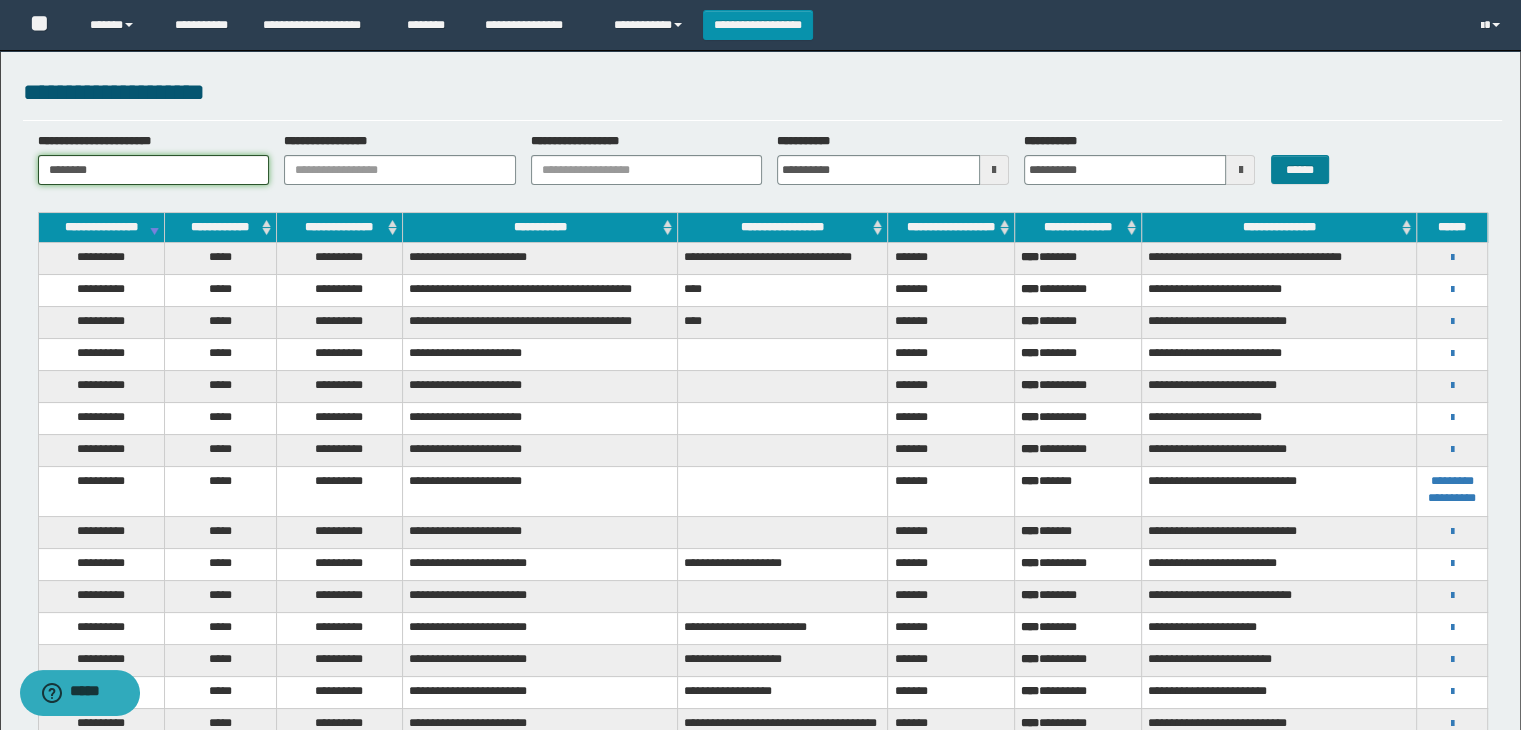 type on "********" 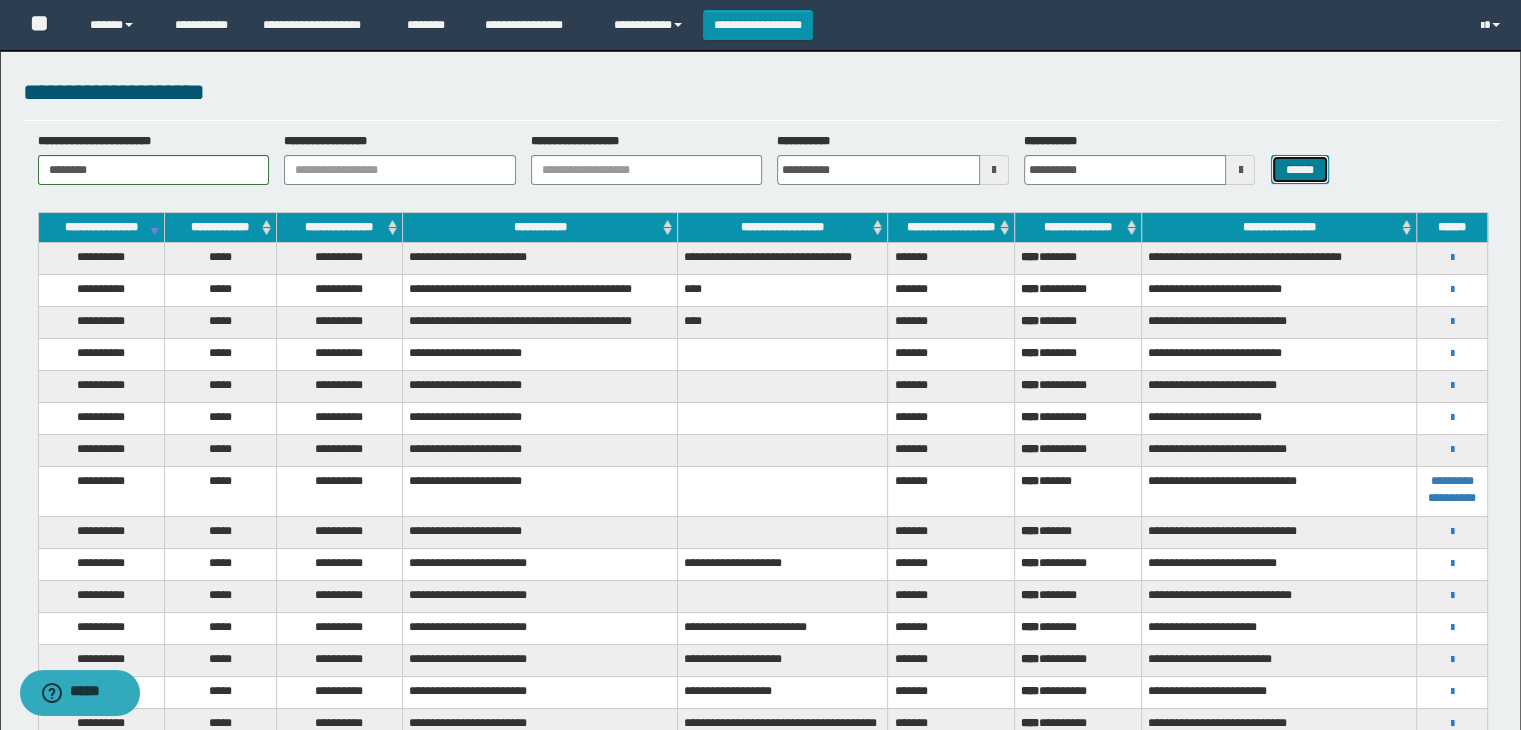 click on "******" at bounding box center (1300, 170) 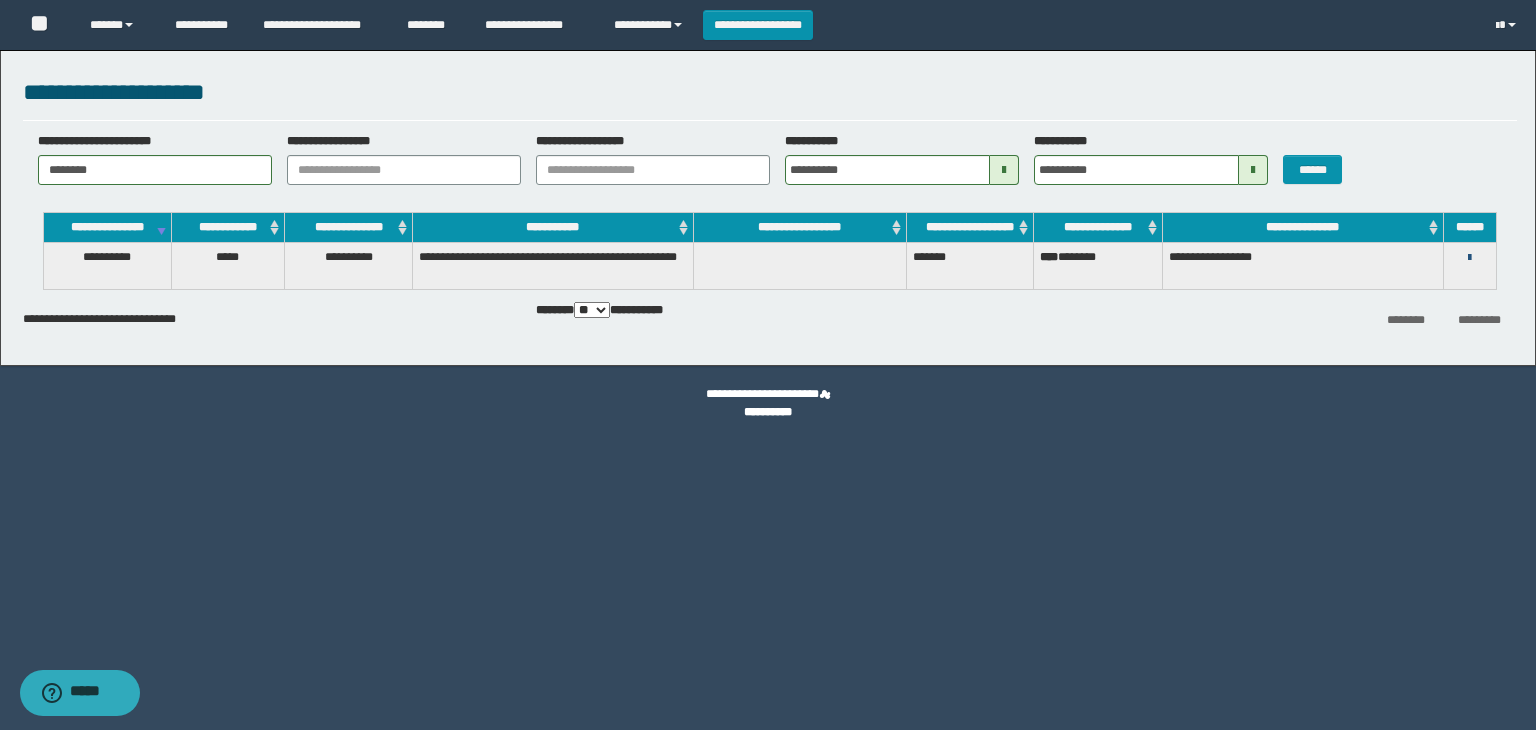 click at bounding box center (1469, 258) 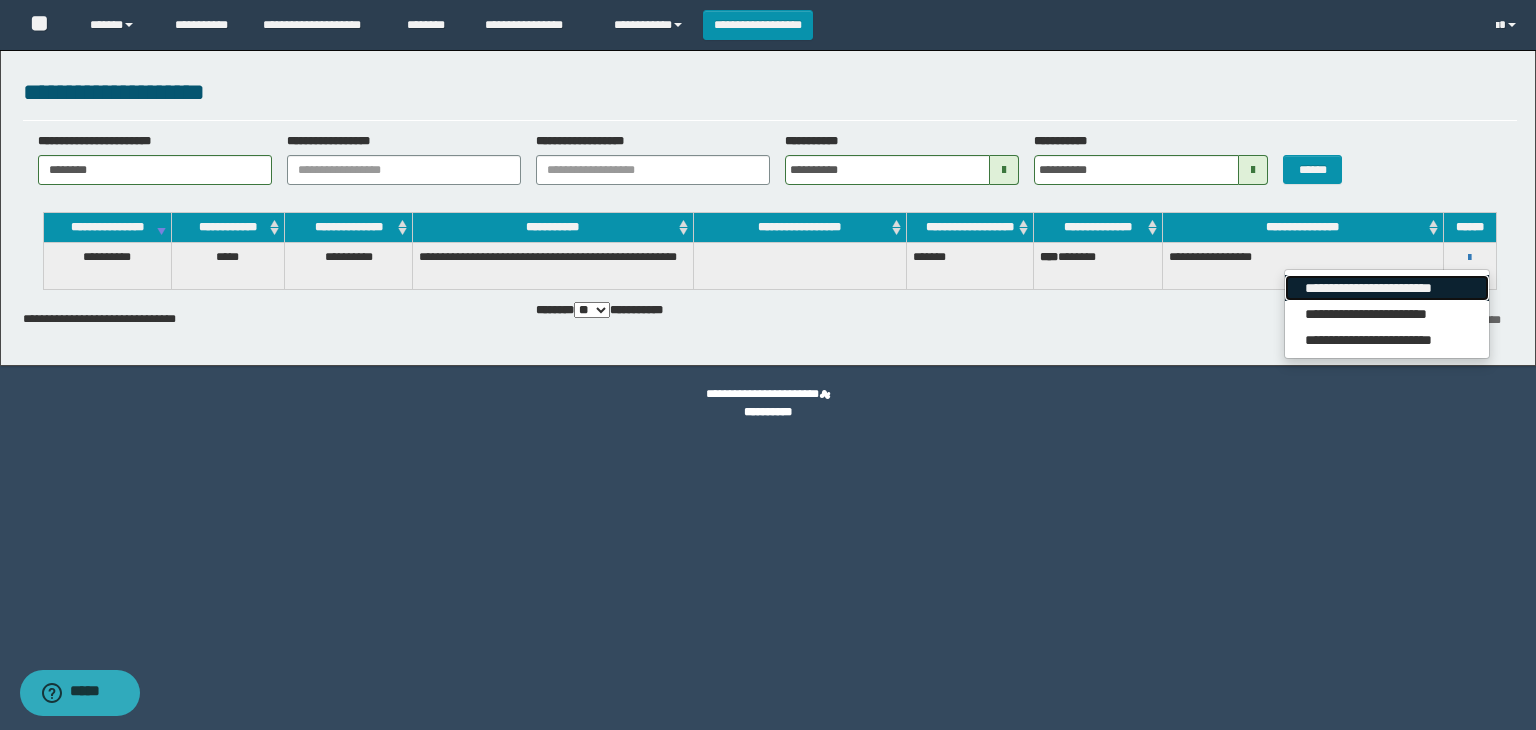 click on "**********" at bounding box center (1386, 288) 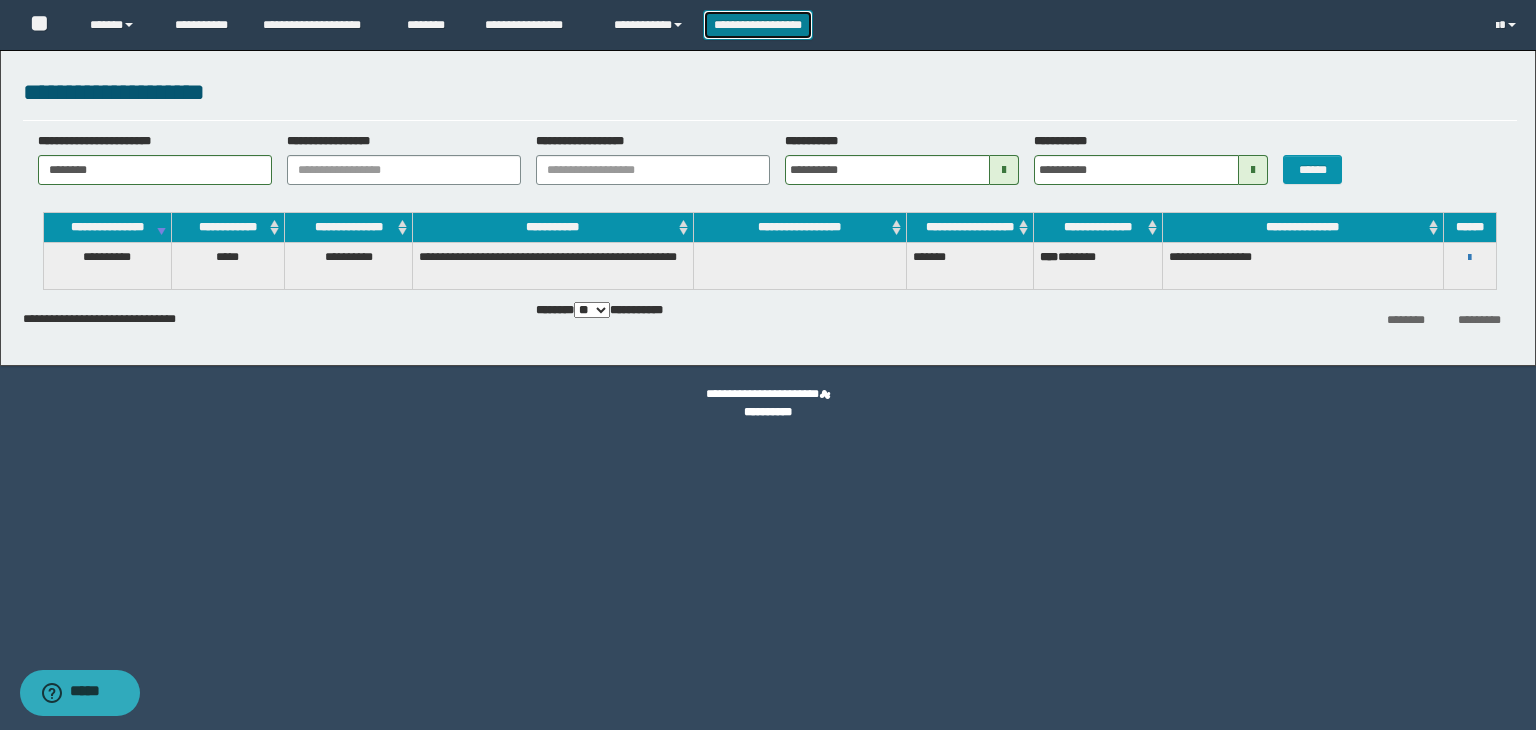 click on "**********" at bounding box center [758, 25] 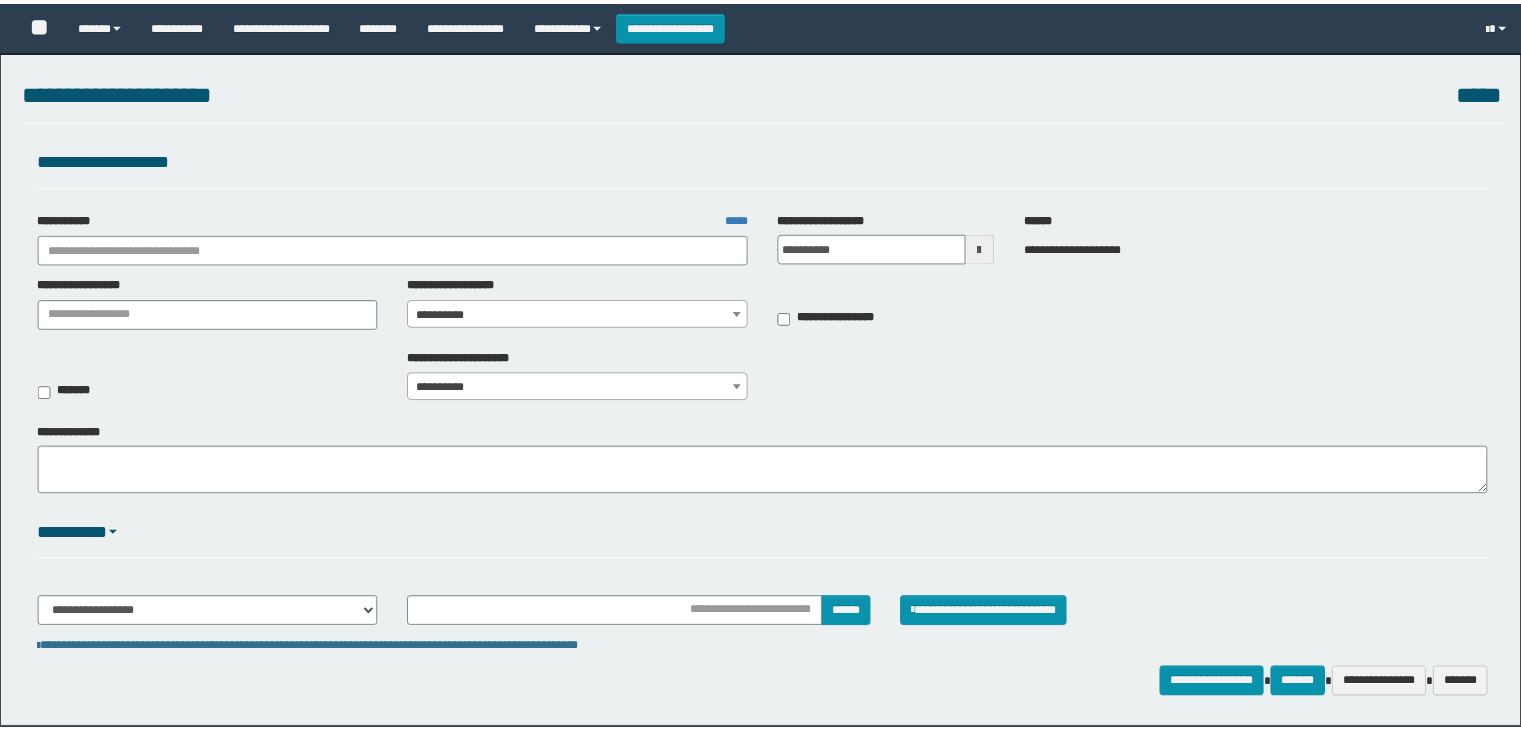 scroll, scrollTop: 0, scrollLeft: 0, axis: both 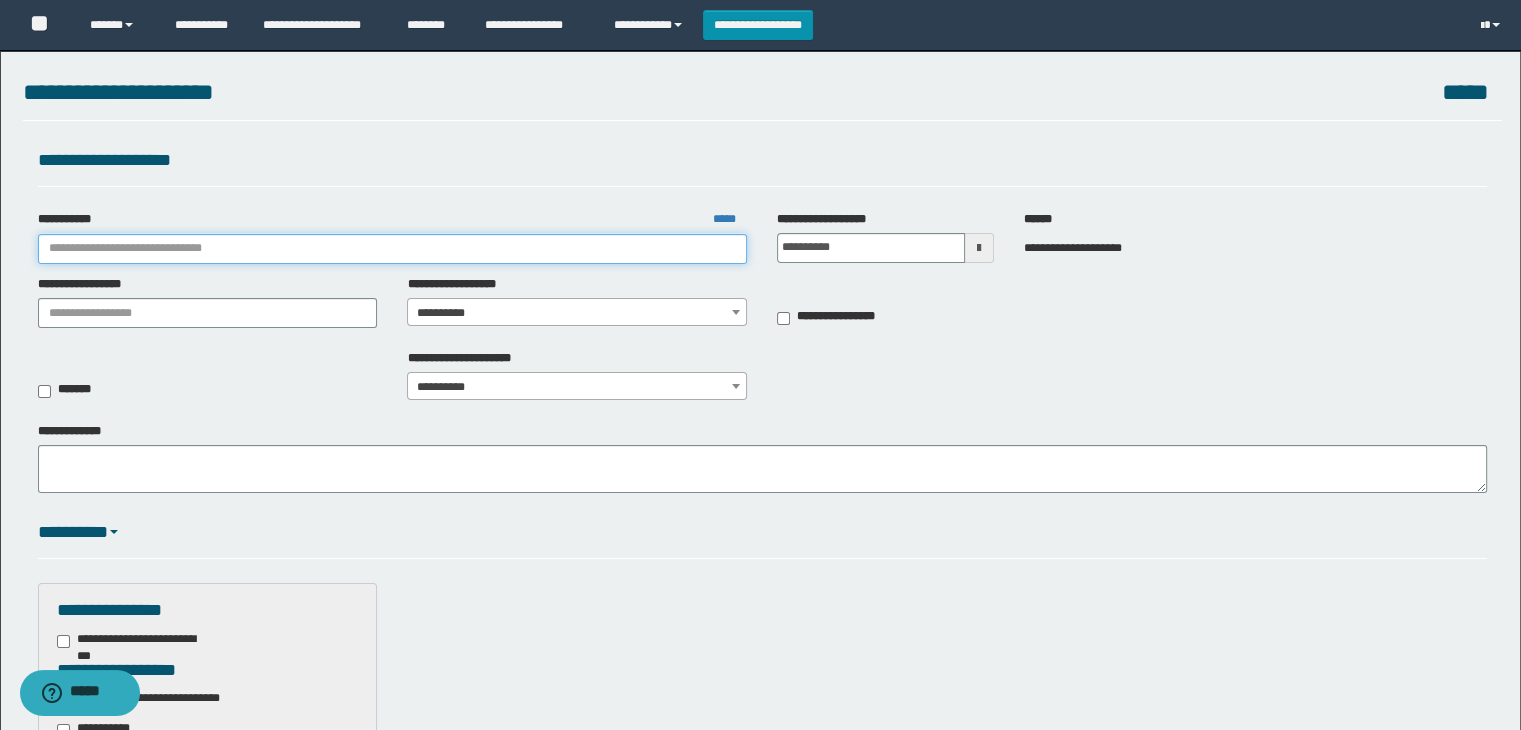click on "**********" at bounding box center [393, 249] 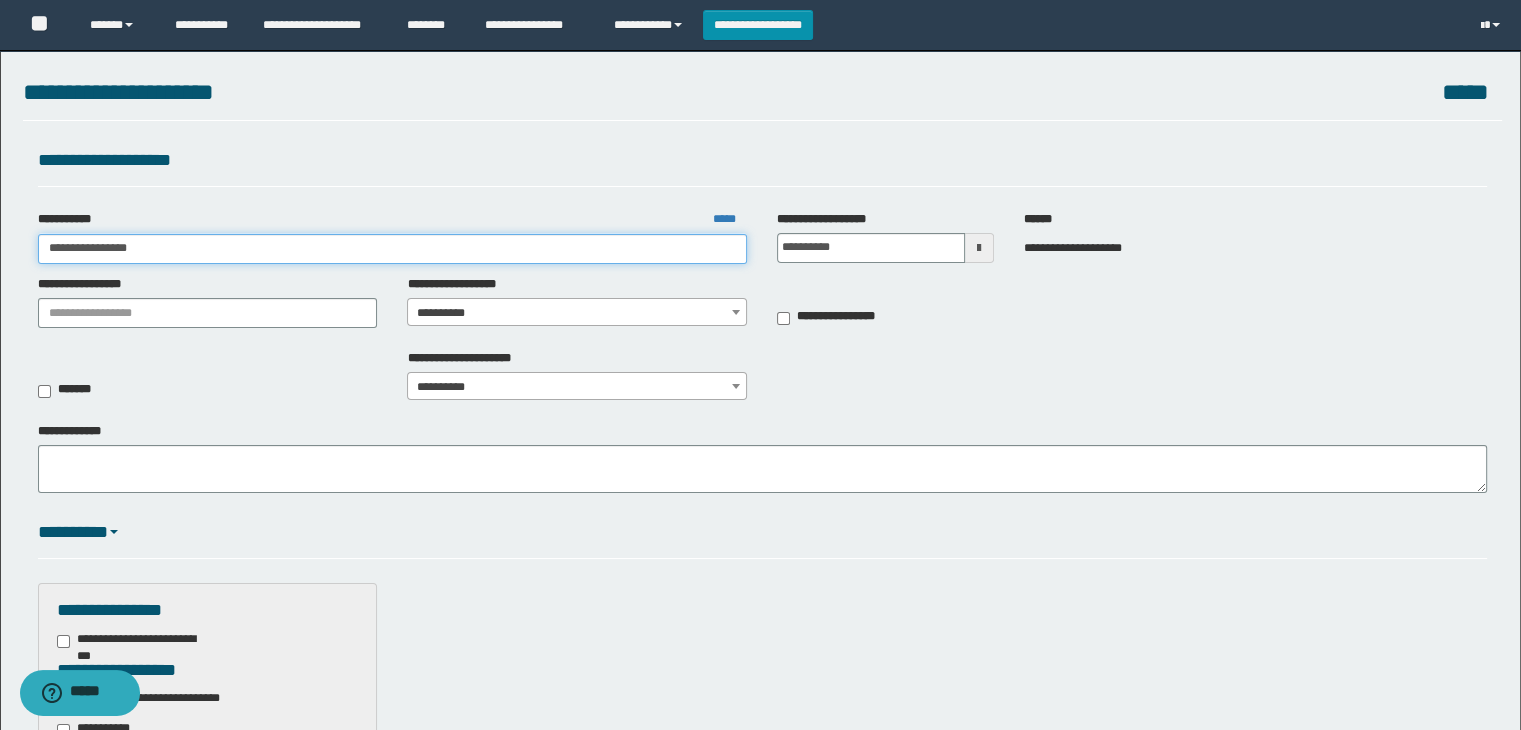 type on "**********" 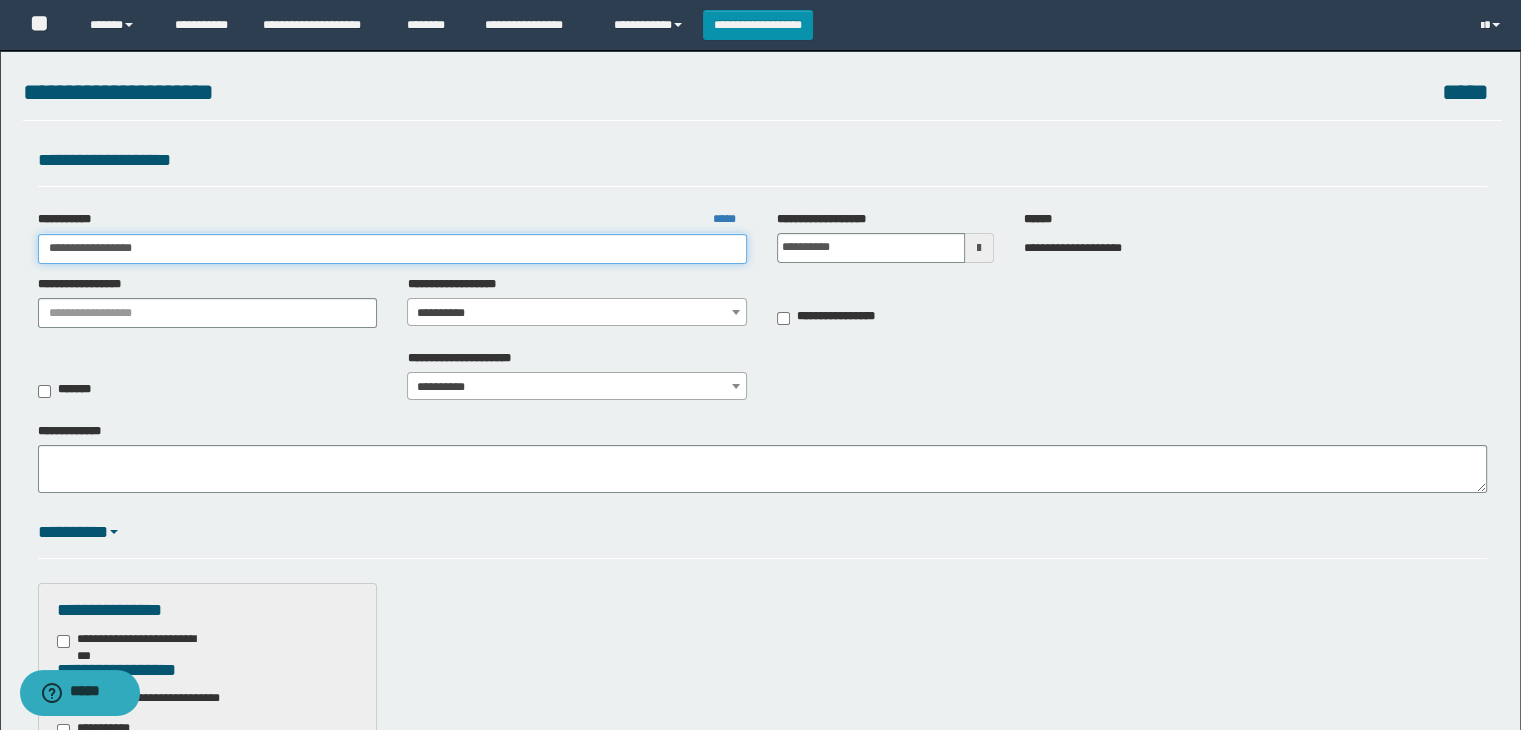 type on "**********" 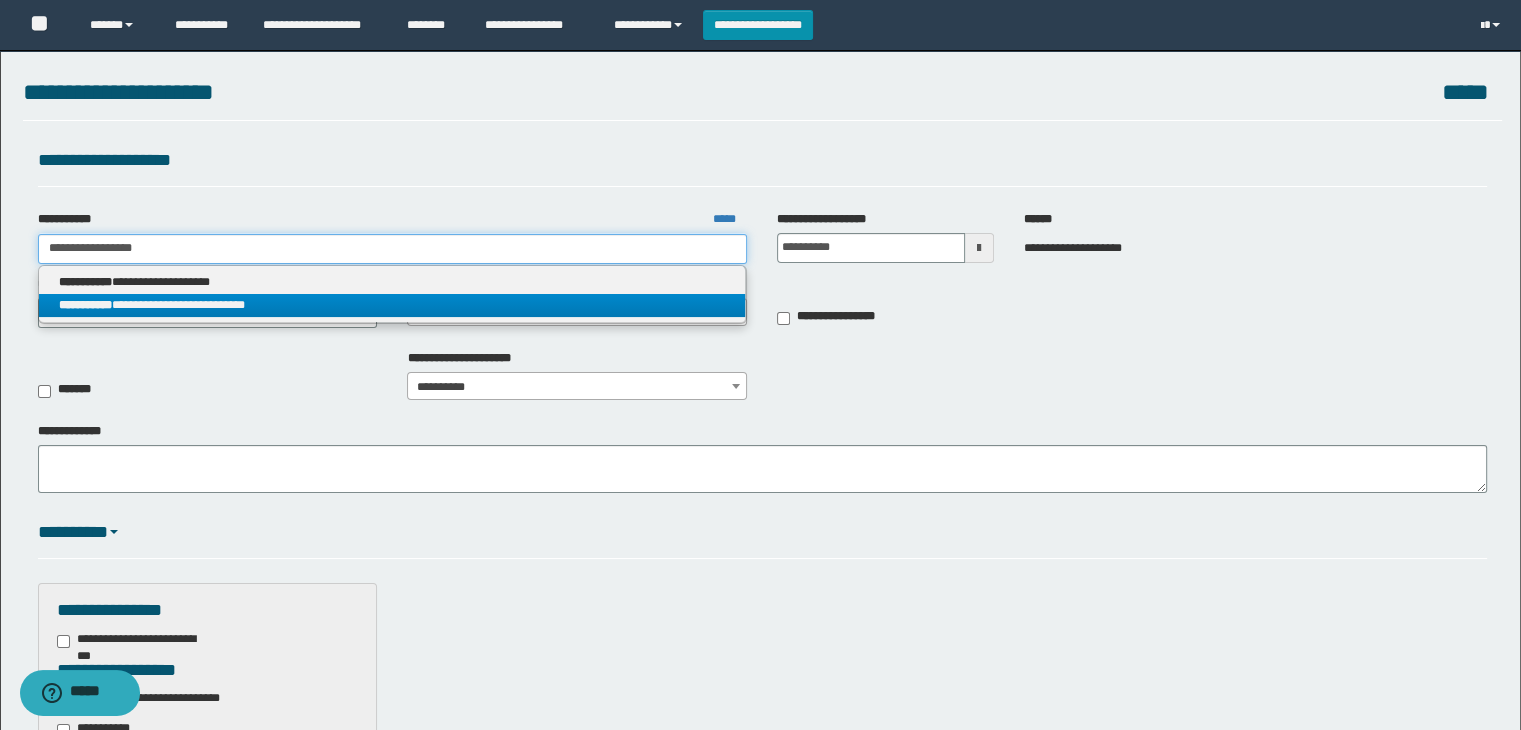 type on "**********" 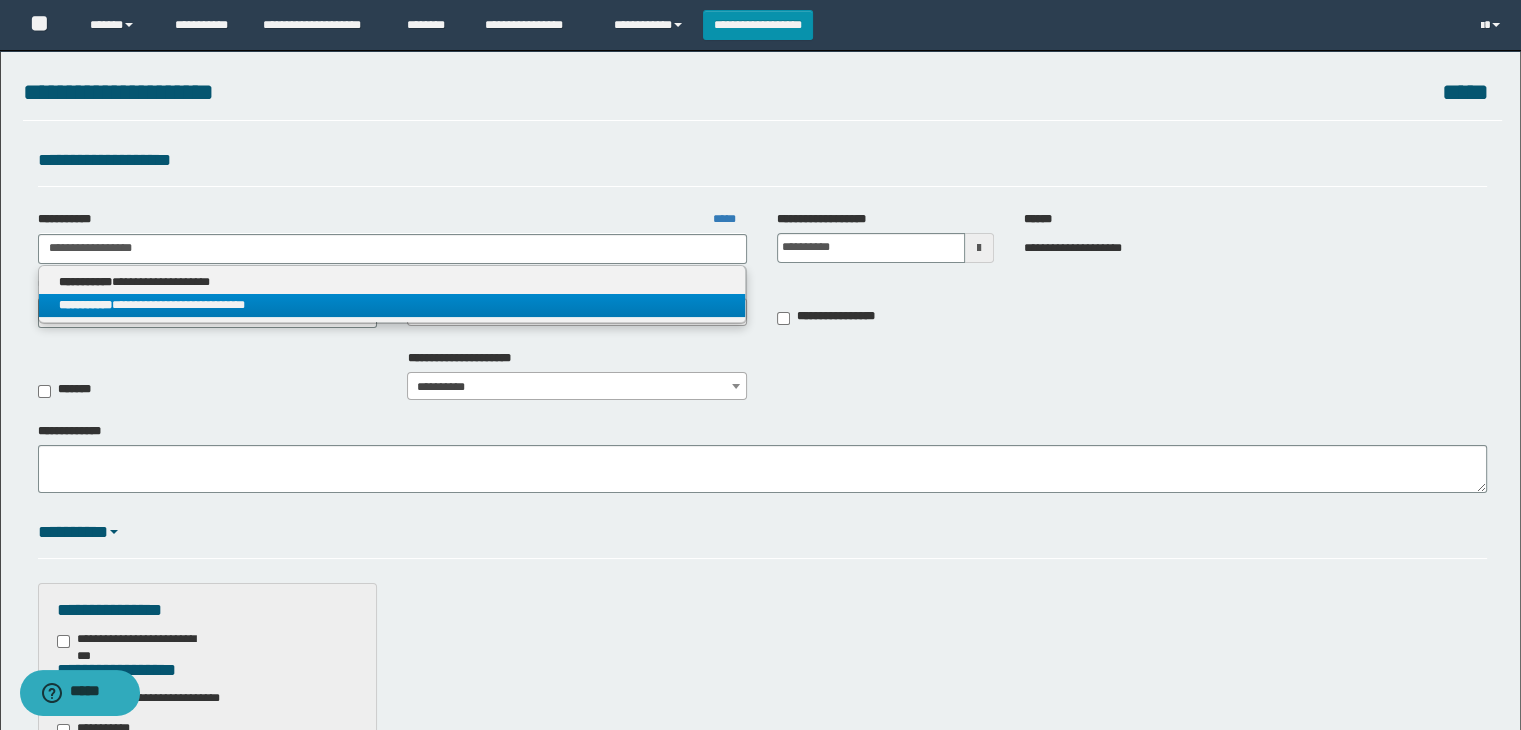 click on "**********" at bounding box center [392, 305] 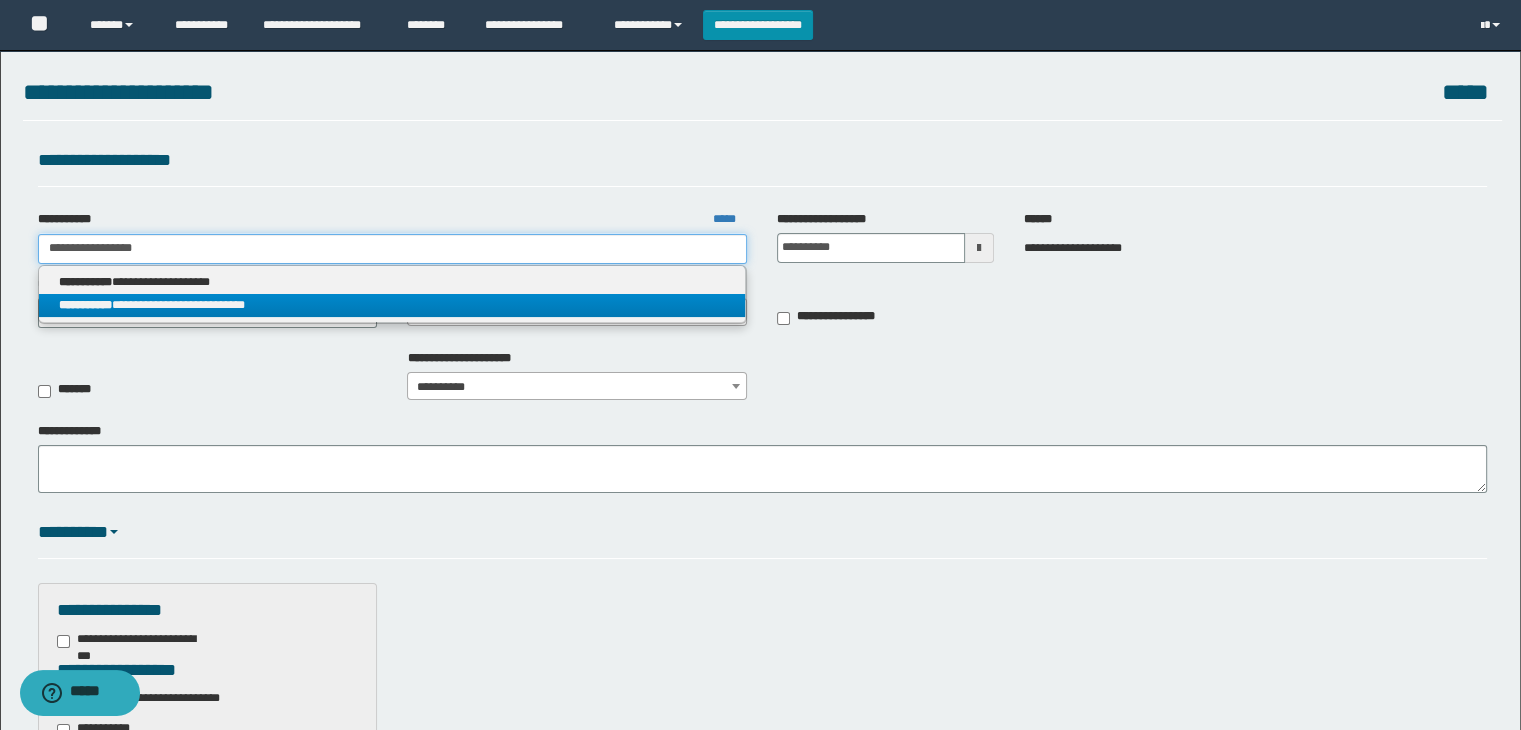 type 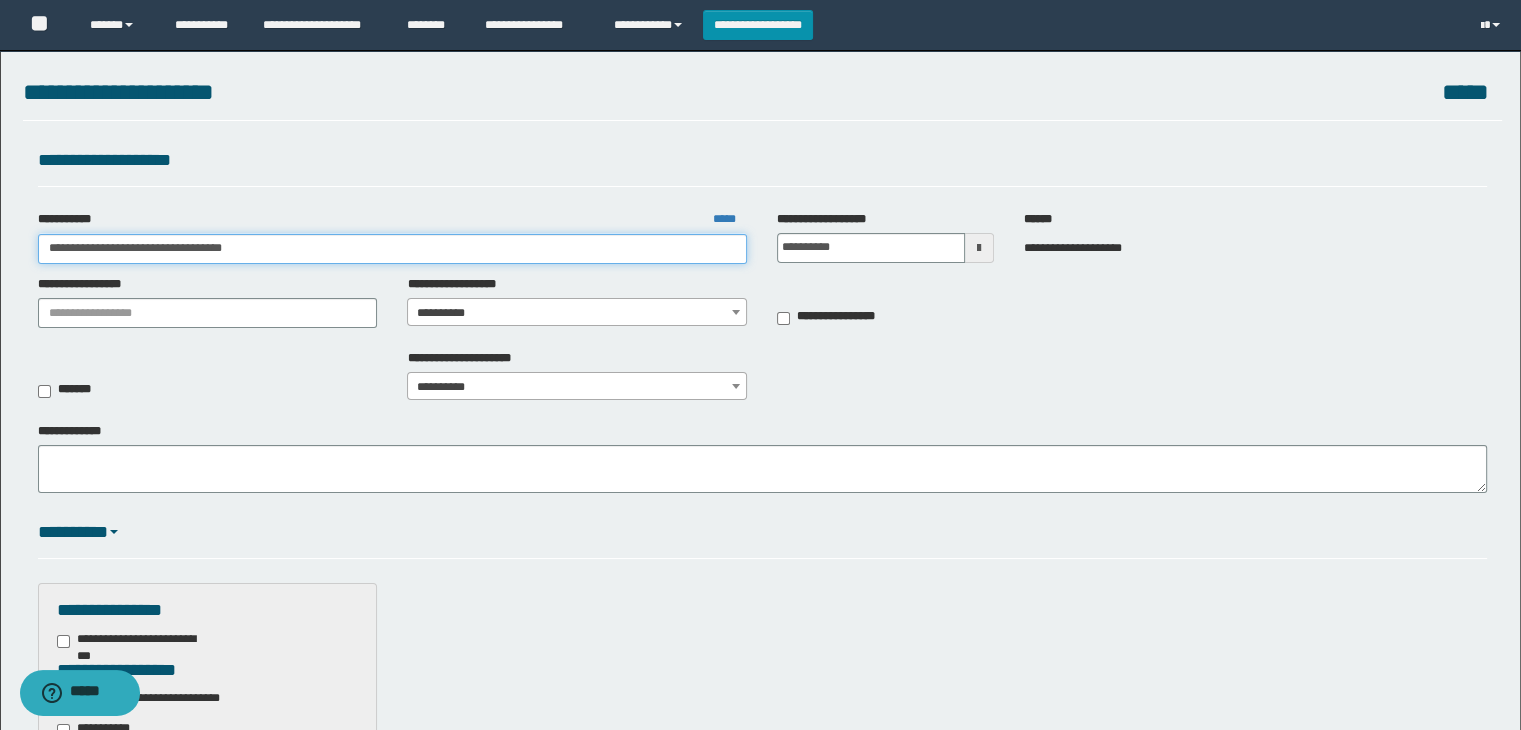 drag, startPoint x: 46, startPoint y: 245, endPoint x: 100, endPoint y: 250, distance: 54.230988 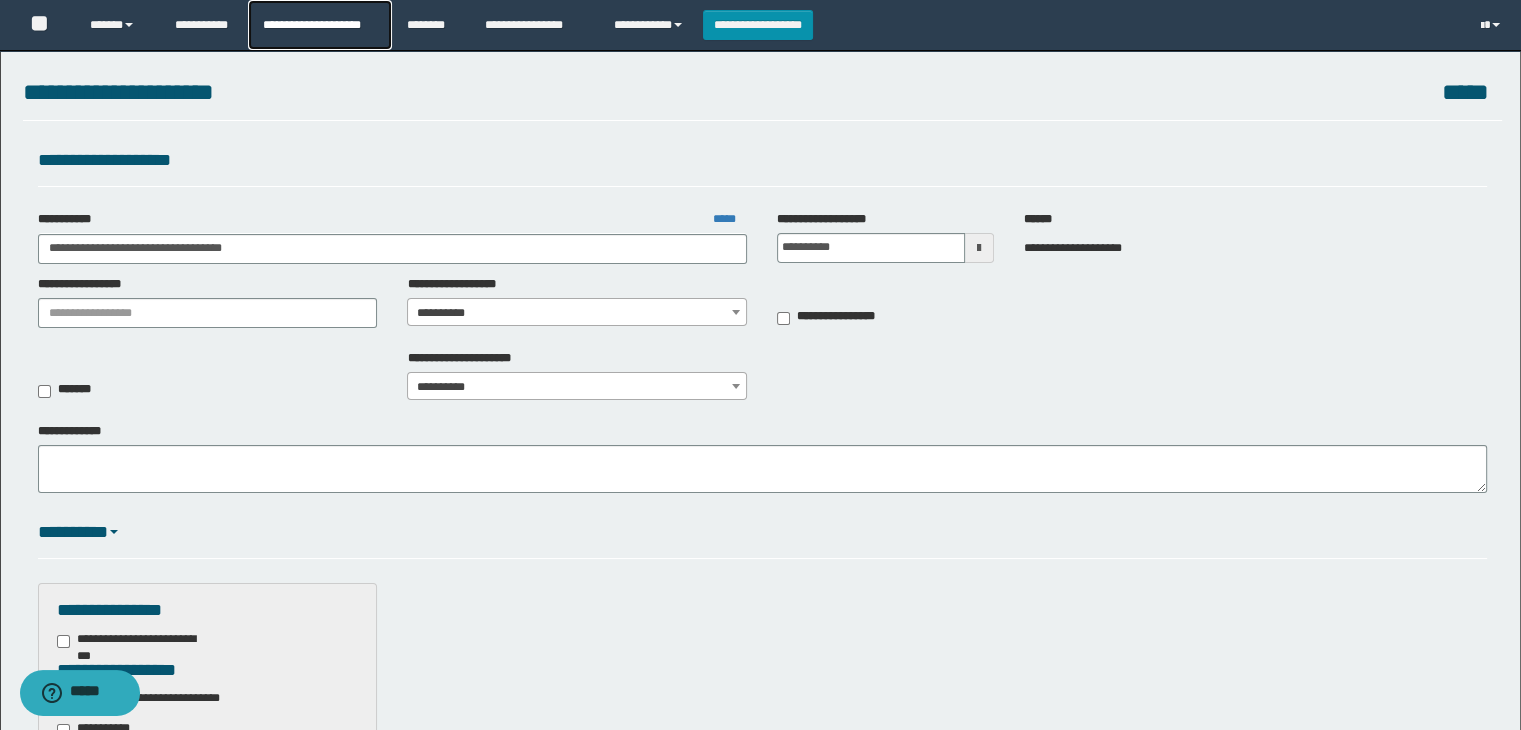 click on "**********" at bounding box center [319, 25] 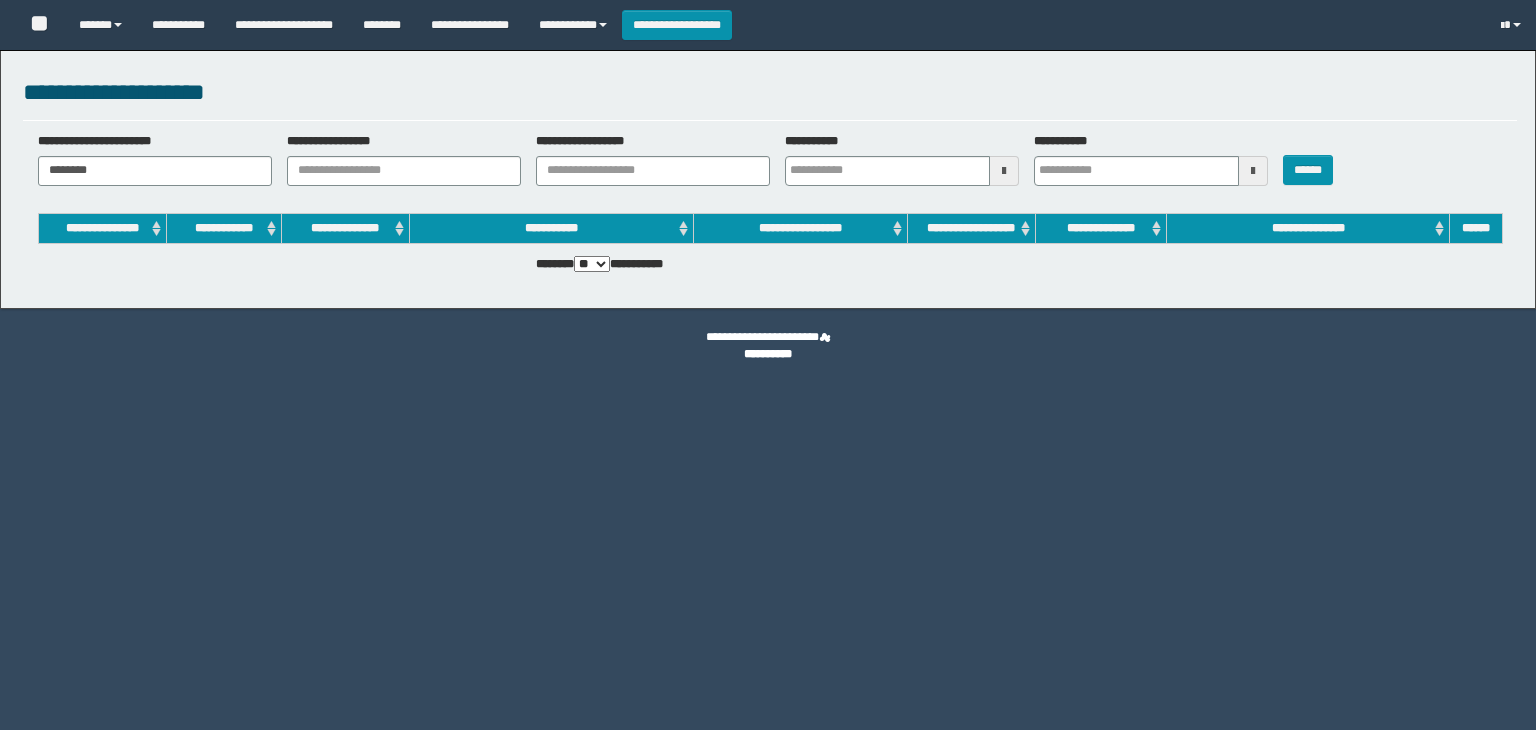 scroll, scrollTop: 0, scrollLeft: 0, axis: both 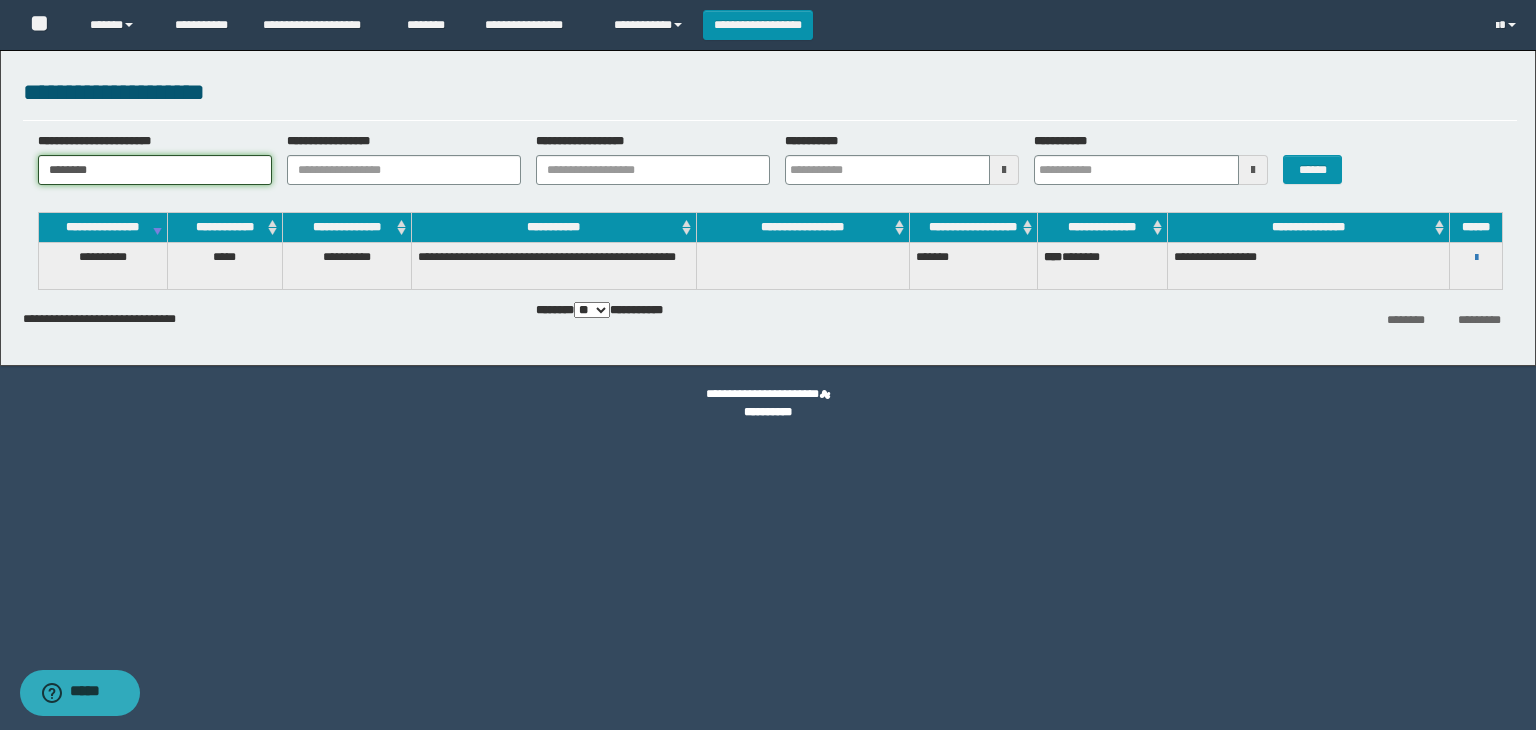 drag, startPoint x: 120, startPoint y: 165, endPoint x: 25, endPoint y: 156, distance: 95.42536 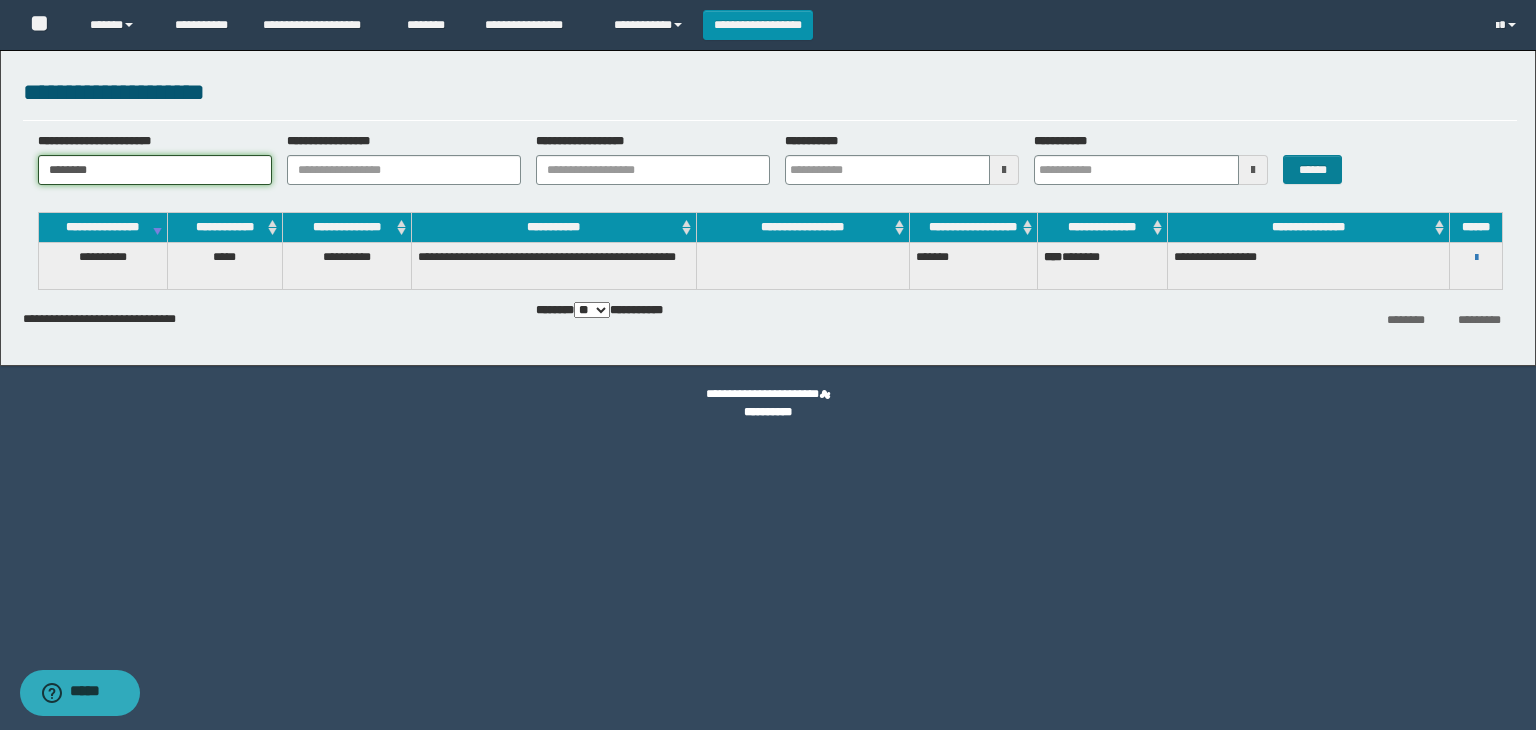 type on "********" 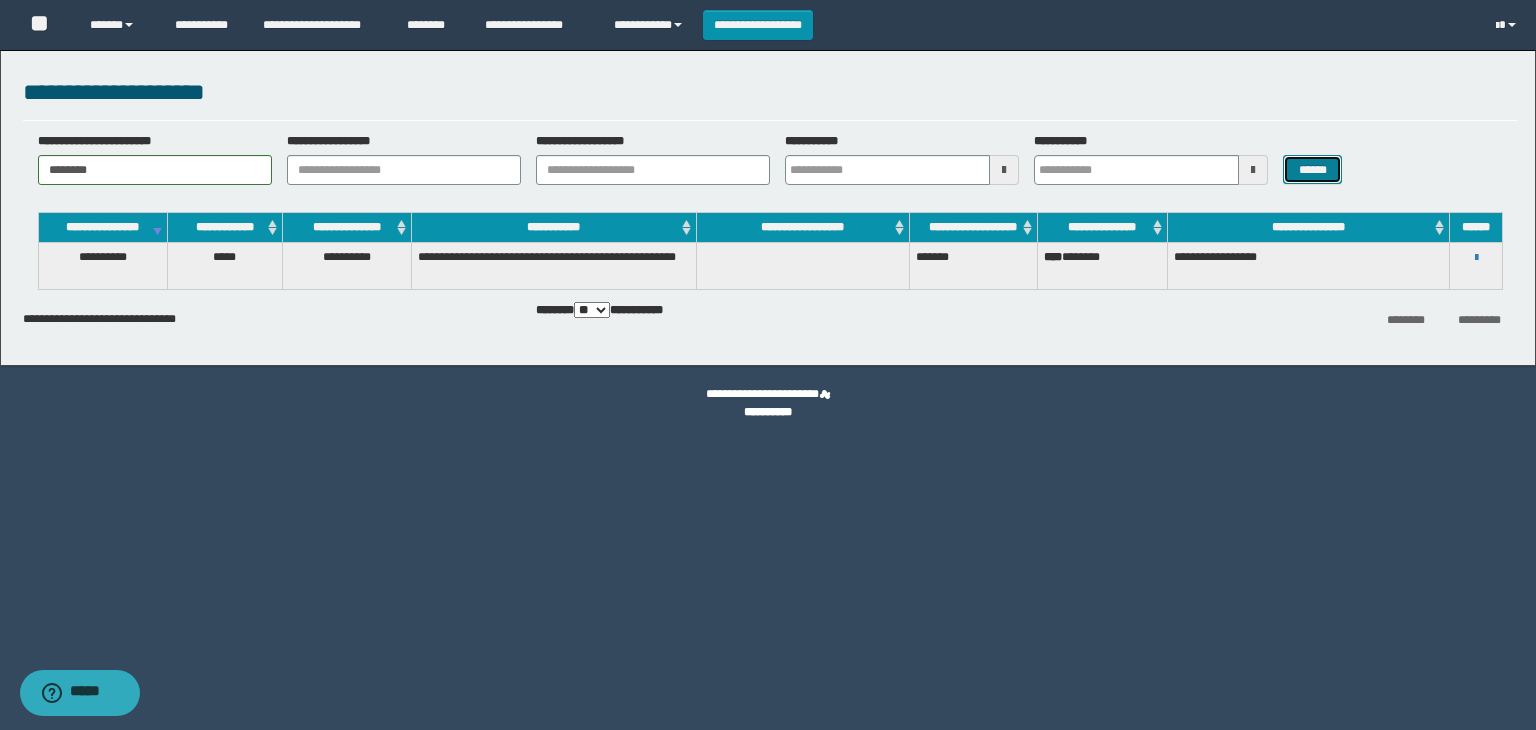 click on "******" at bounding box center [1312, 170] 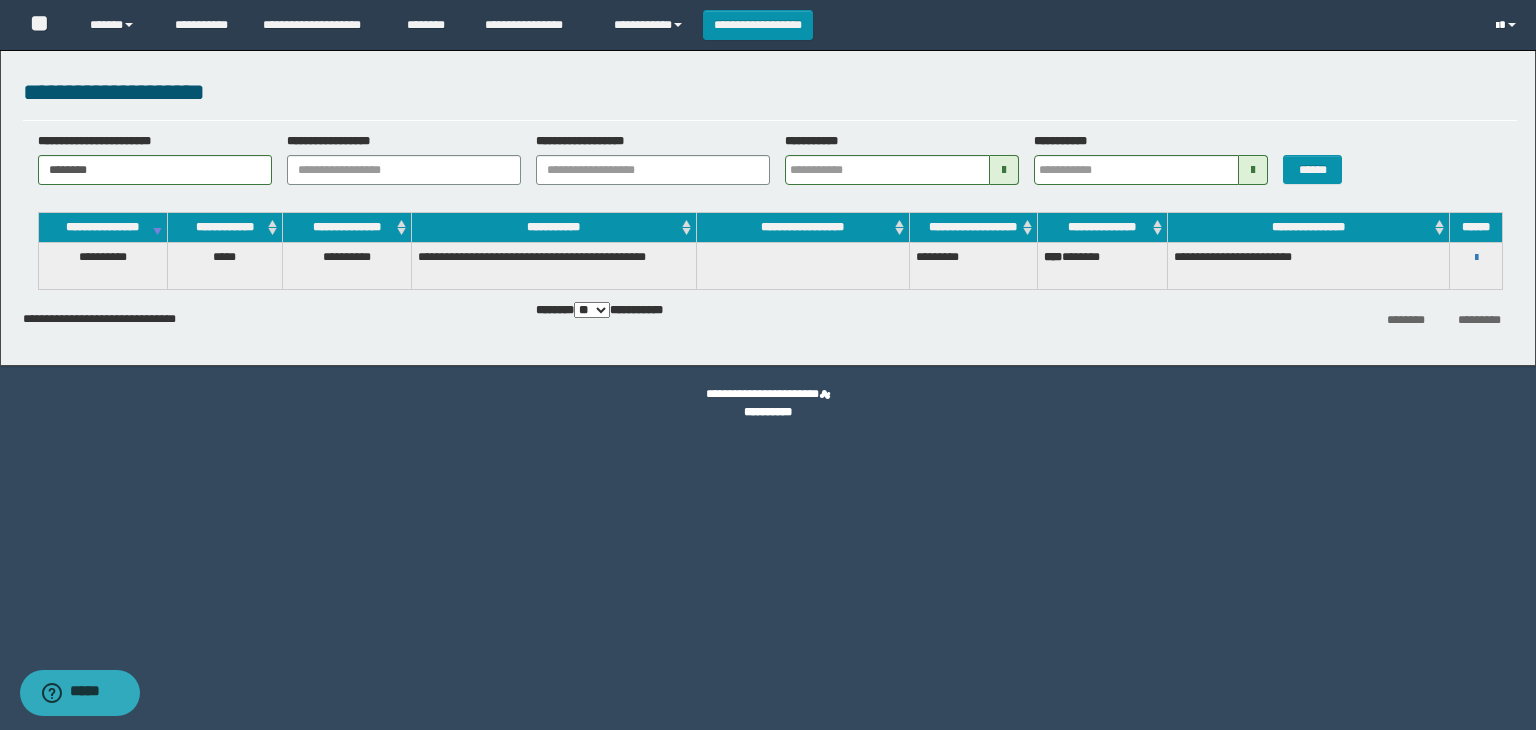 click at bounding box center [1508, 25] 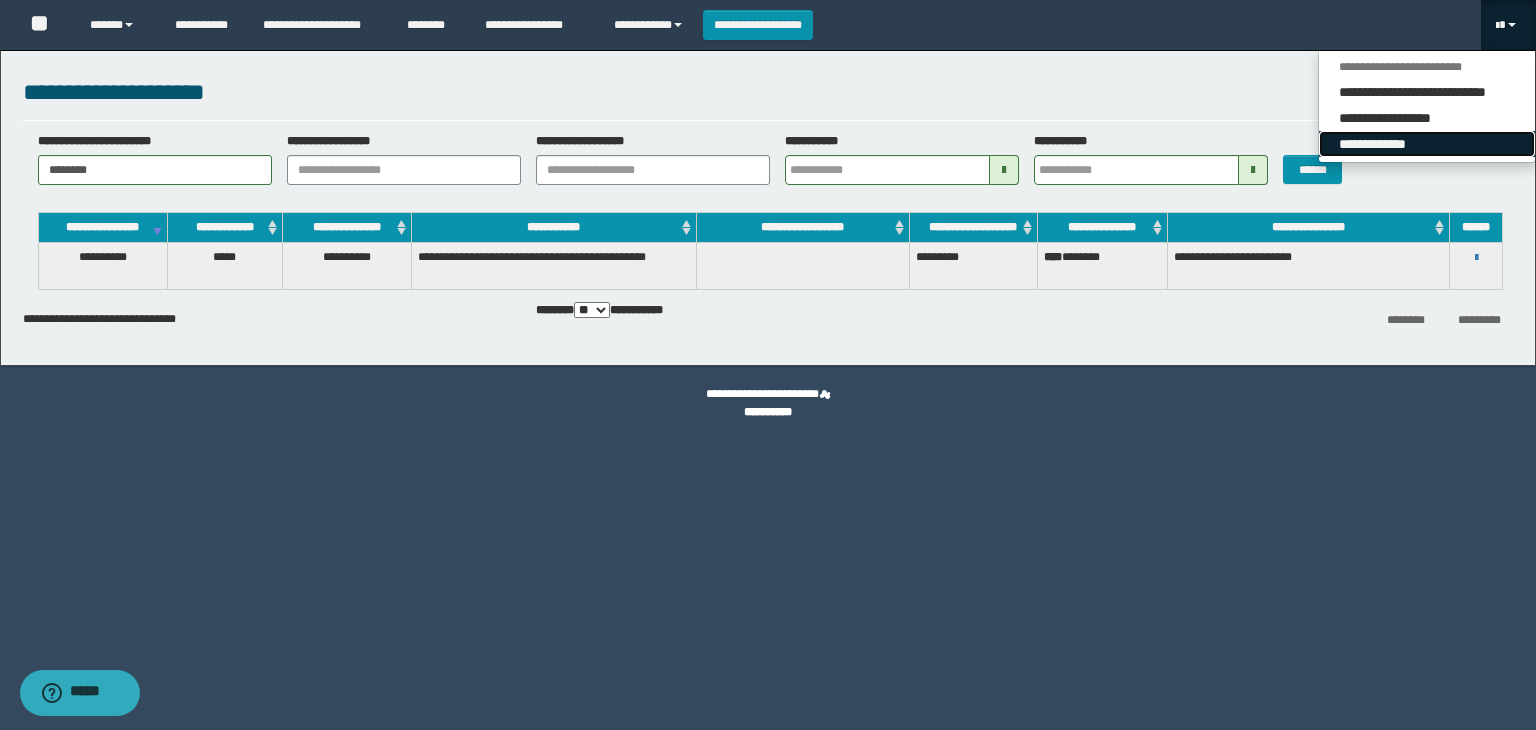 click on "**********" at bounding box center (1427, 144) 